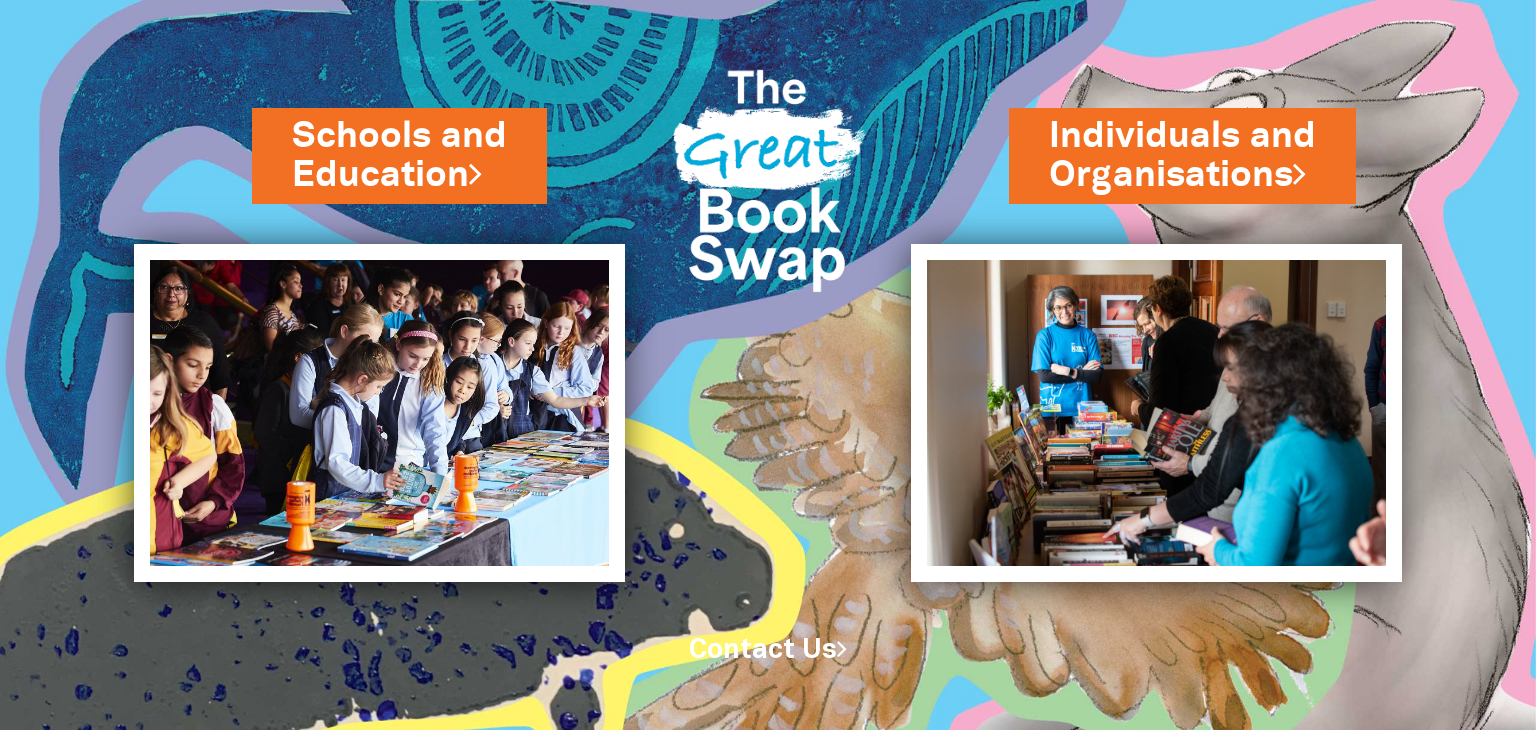 scroll, scrollTop: 0, scrollLeft: 0, axis: both 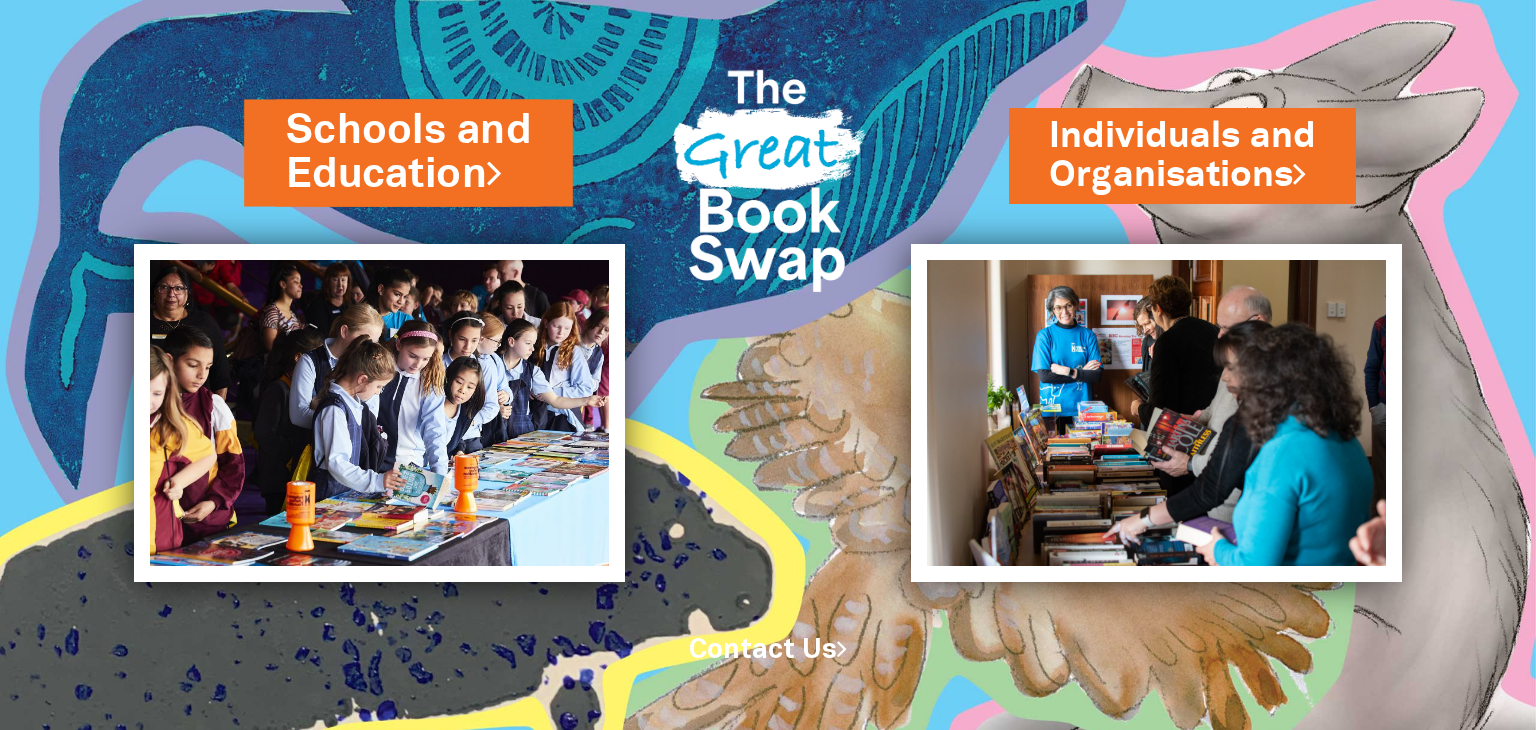 click on "Schools and Education" at bounding box center [408, 152] 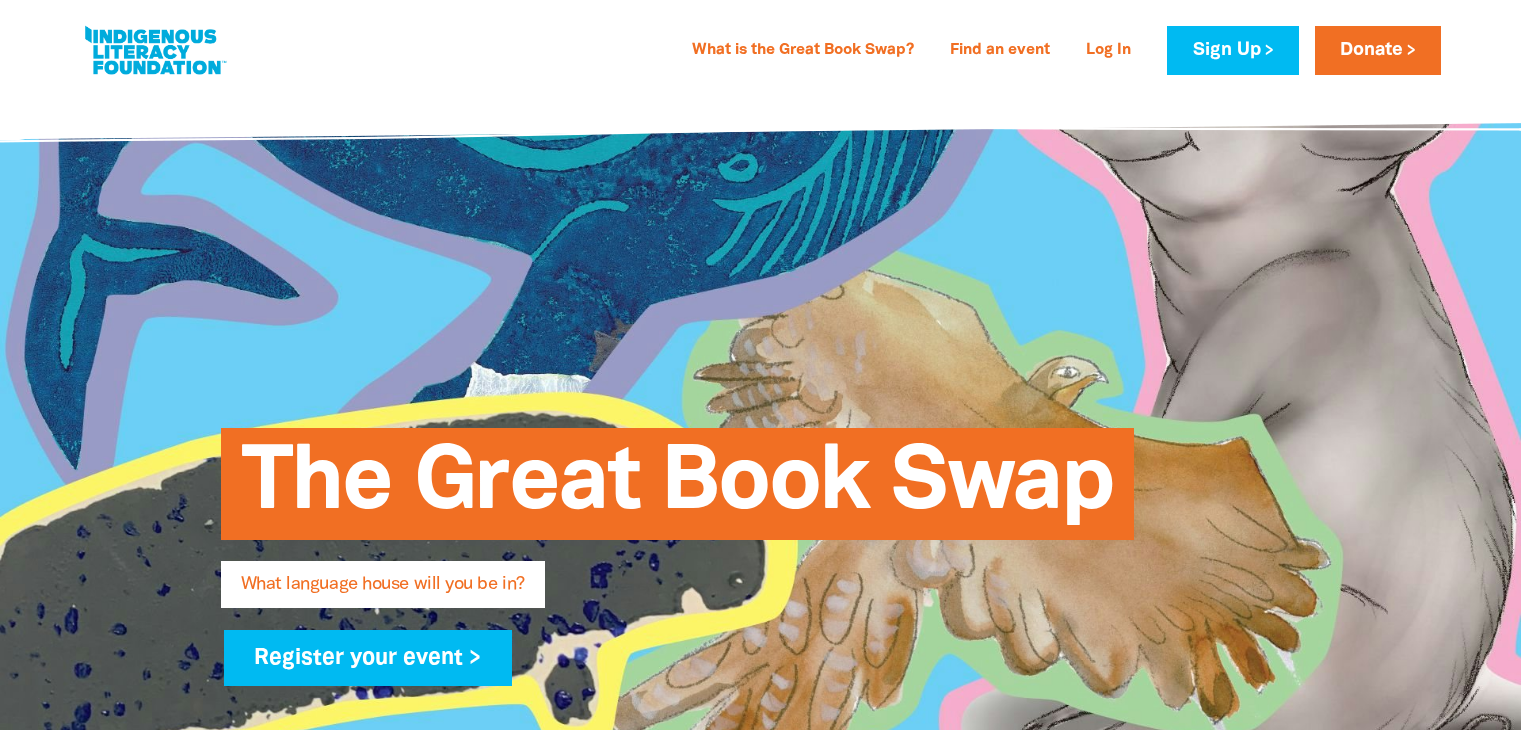 scroll, scrollTop: 0, scrollLeft: 0, axis: both 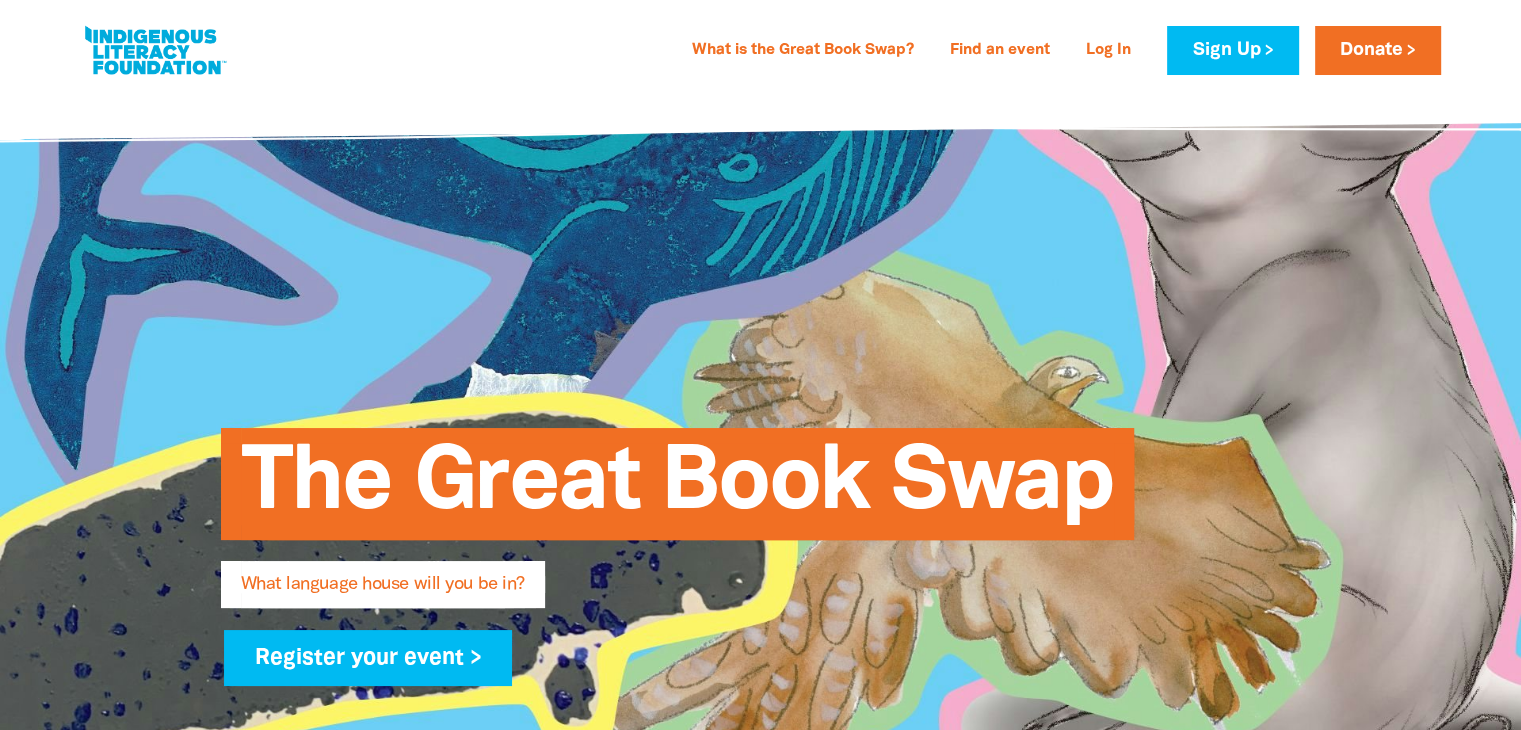 type on "[NAME]" 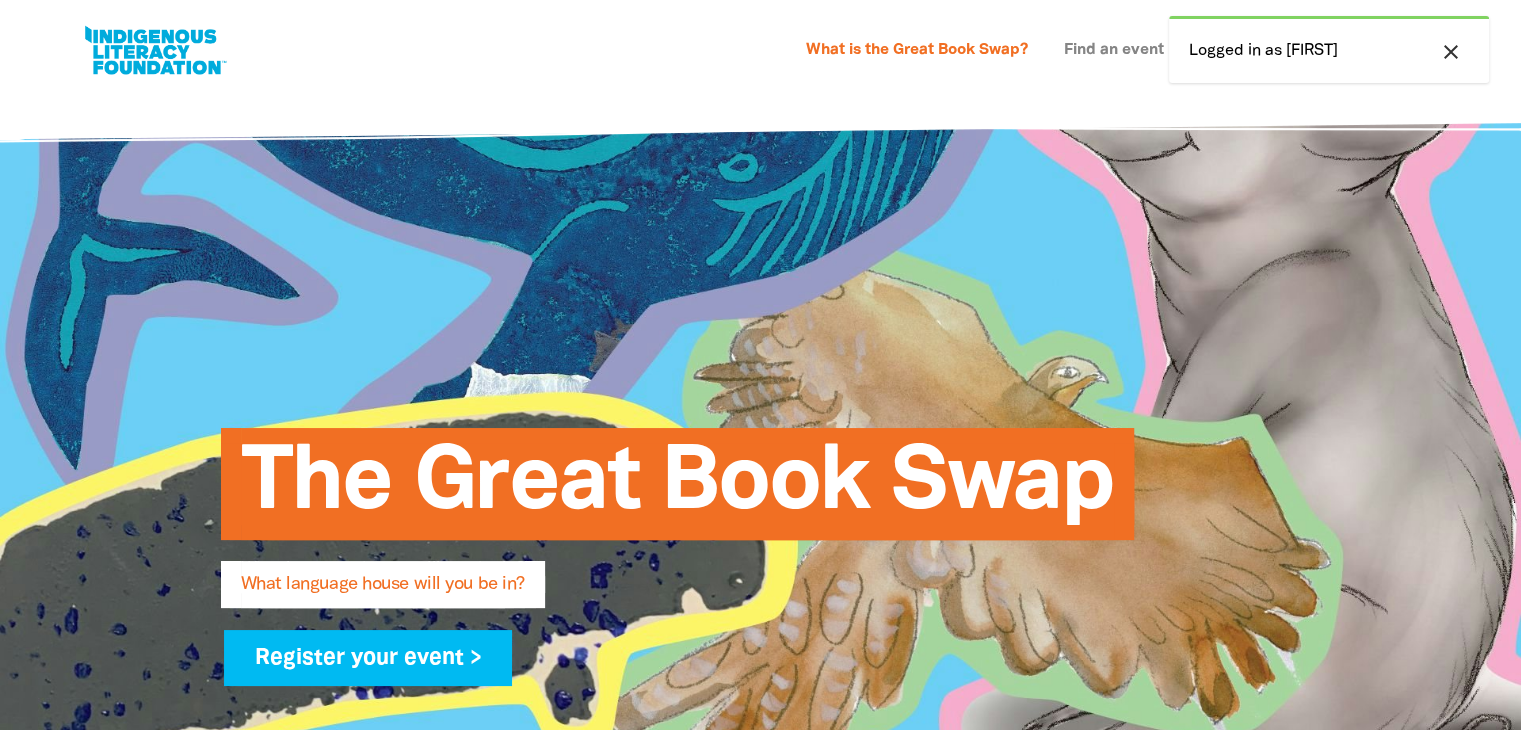 scroll, scrollTop: 0, scrollLeft: 0, axis: both 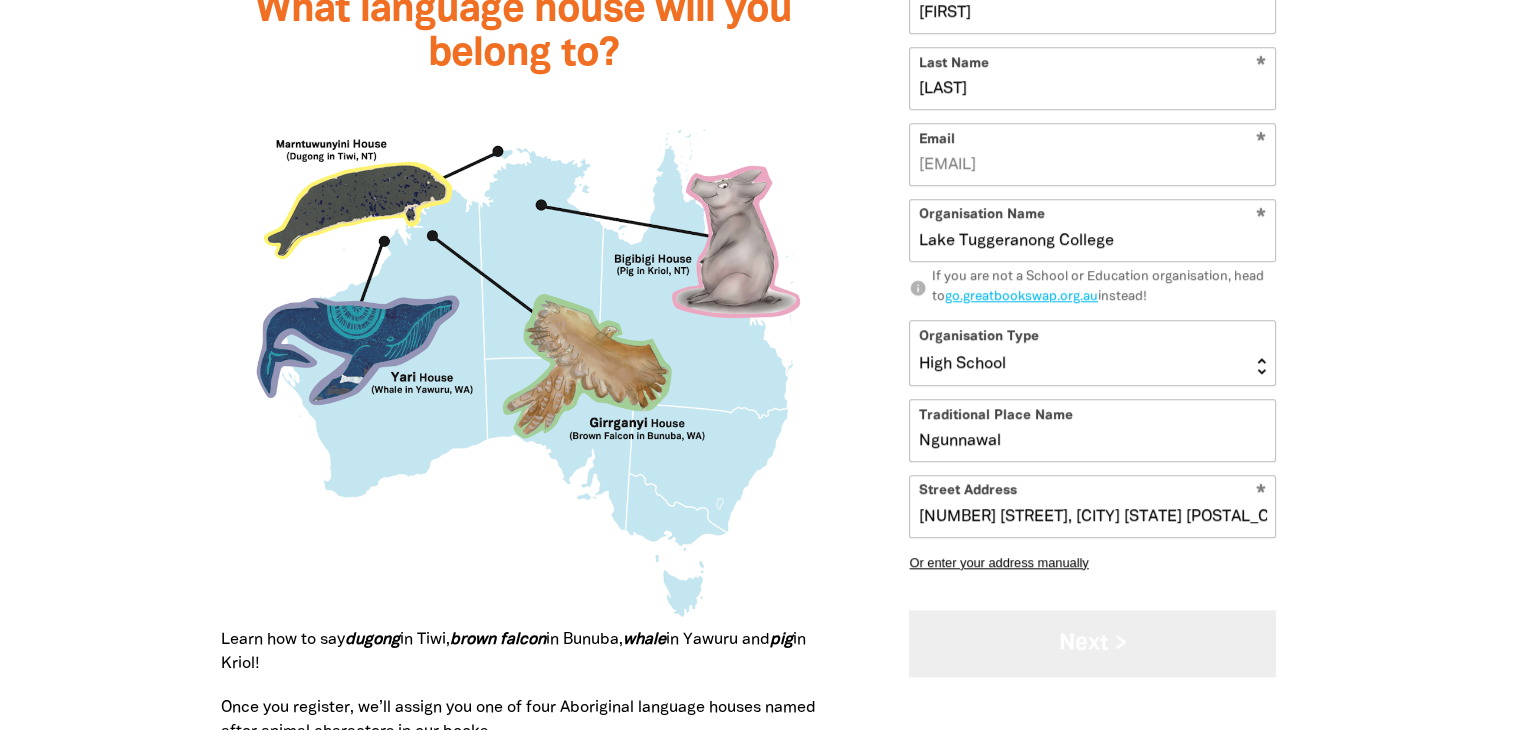 click on "Next >" at bounding box center [1092, 643] 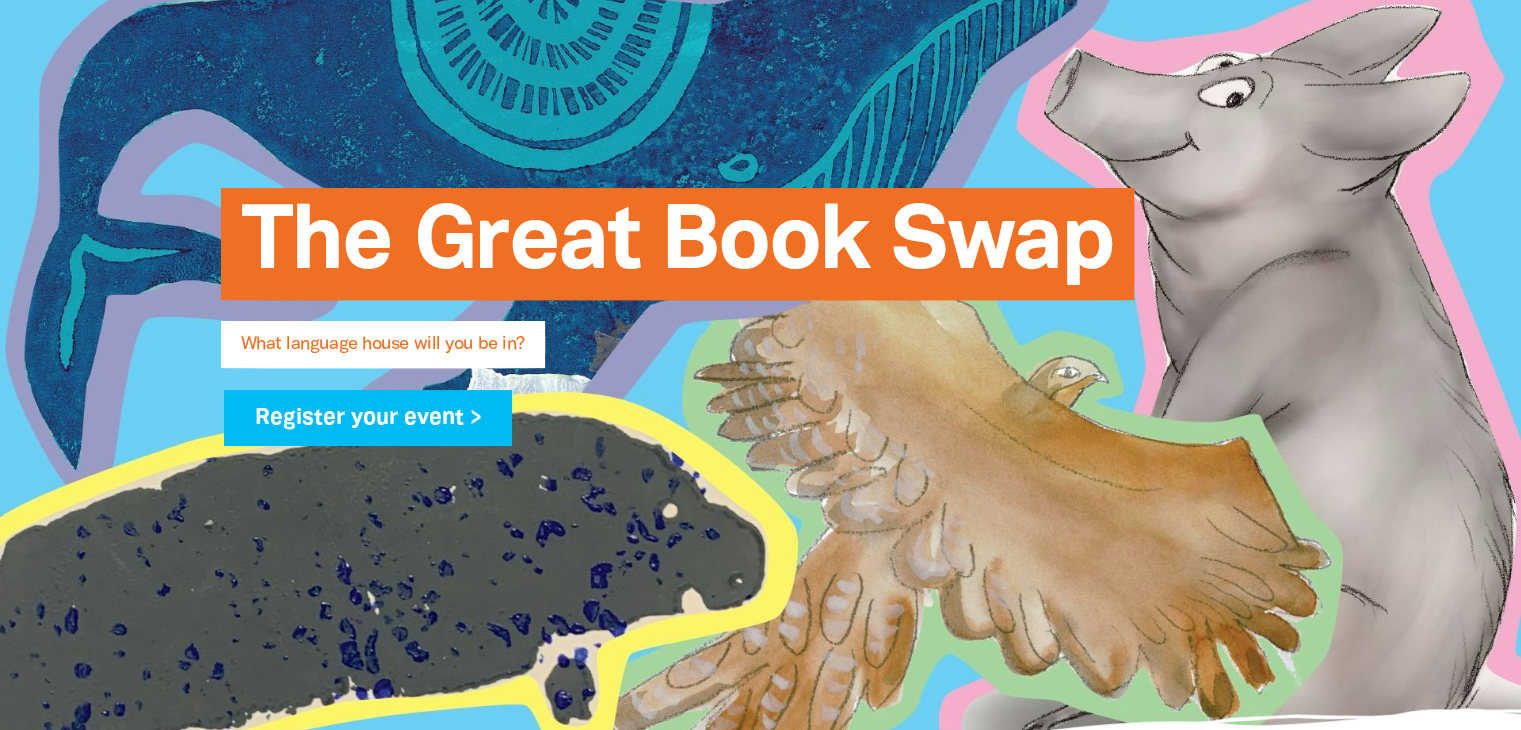 scroll, scrollTop: 0, scrollLeft: 0, axis: both 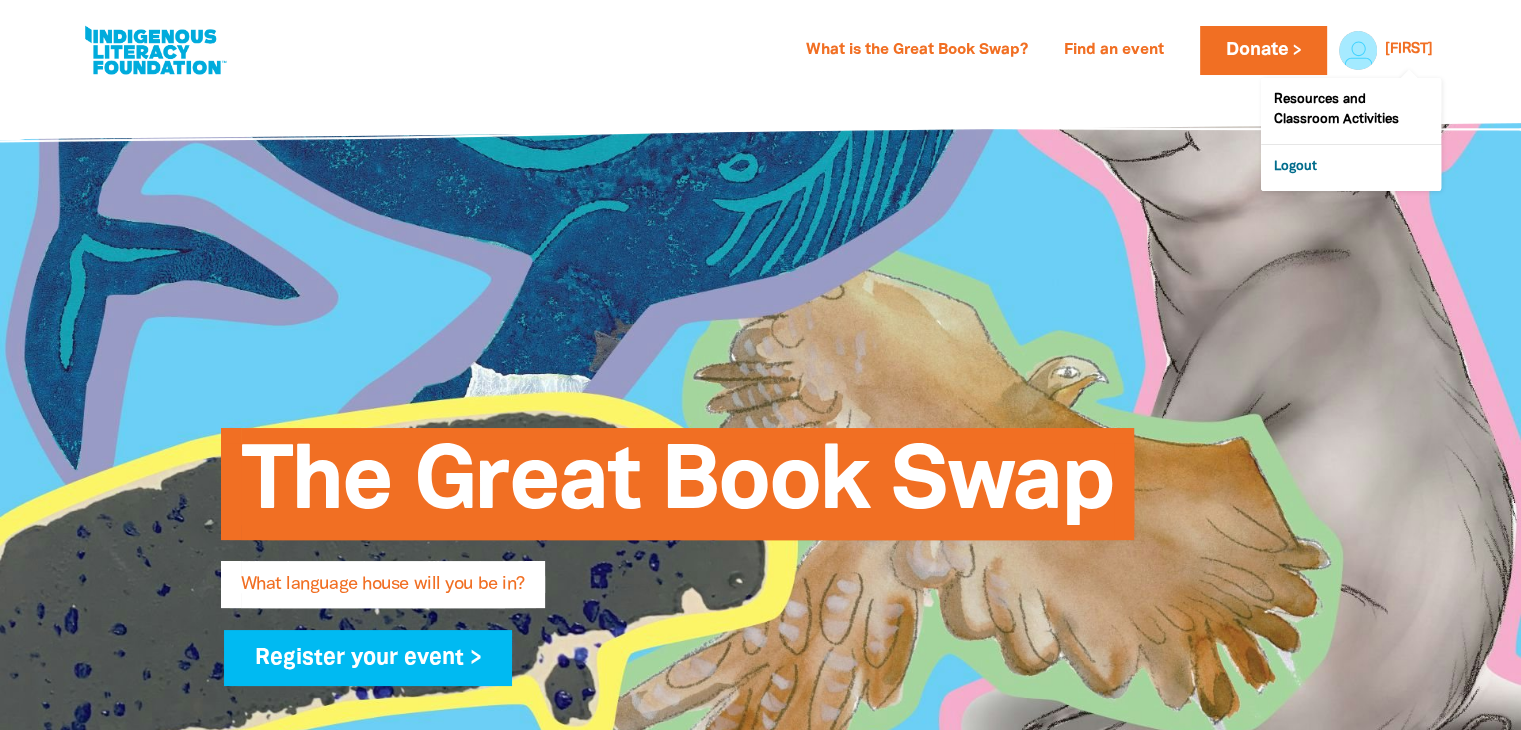 click on "Logout" at bounding box center (1351, 168) 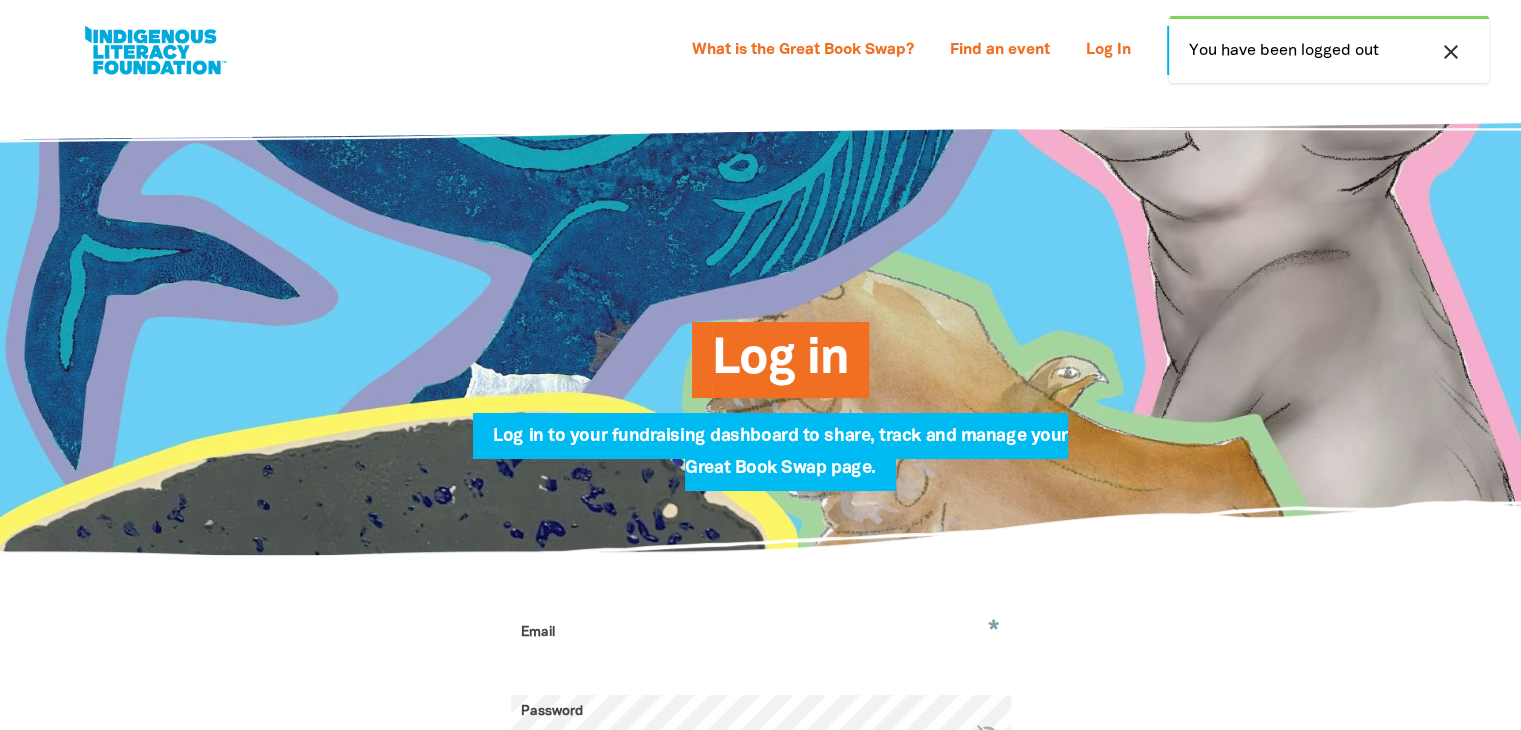 click on "Email" at bounding box center [761, 647] 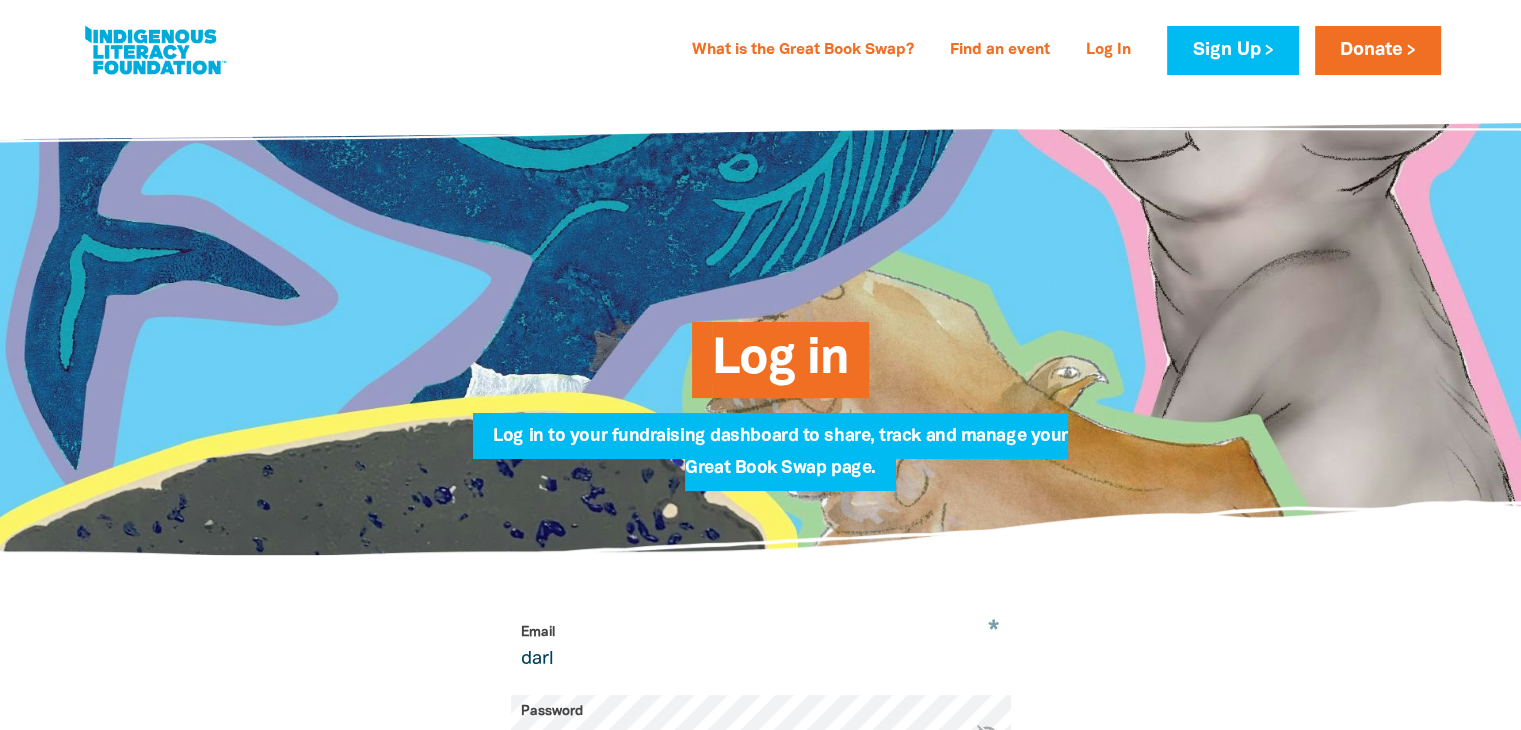 type on "darlene.smith@ed.act.edu.au" 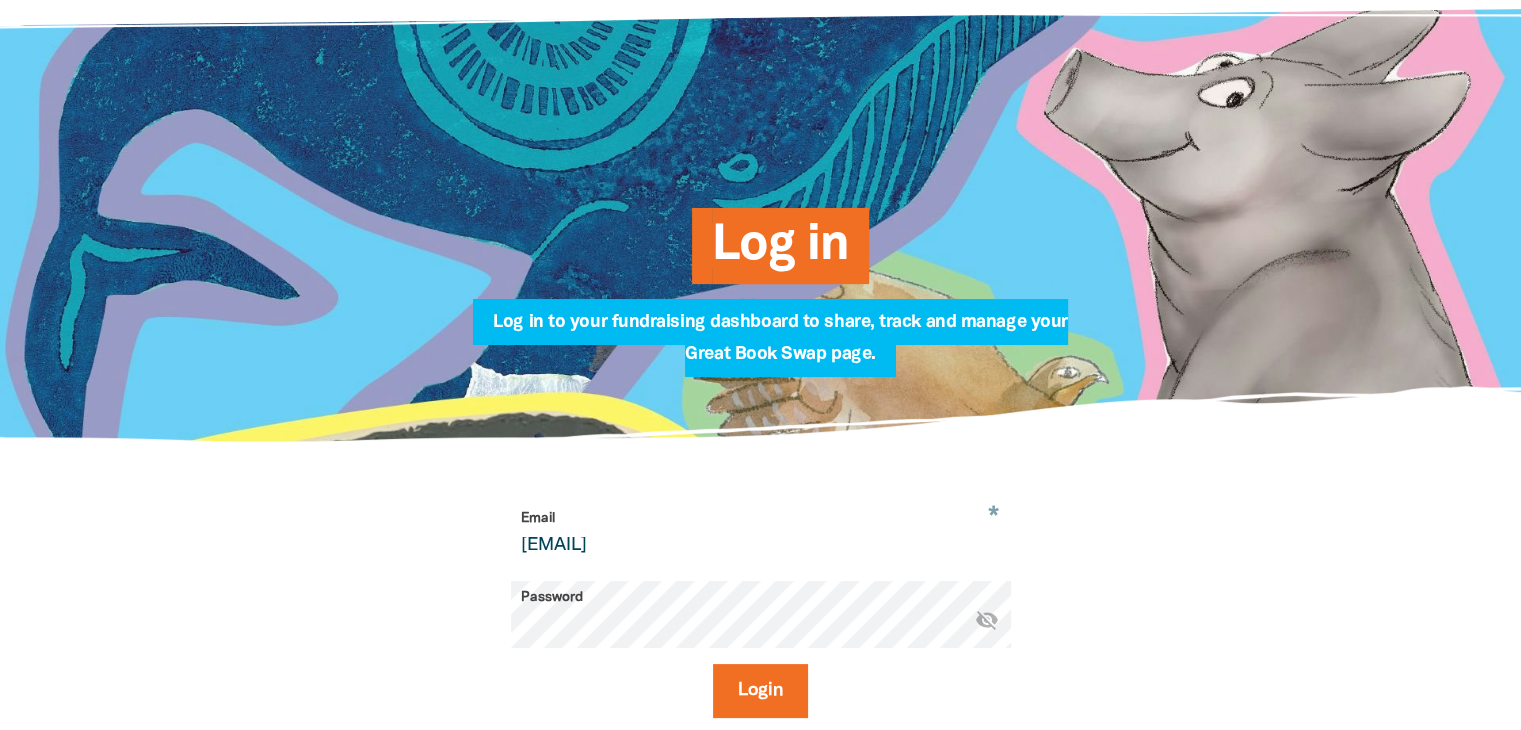 scroll, scrollTop: 115, scrollLeft: 0, axis: vertical 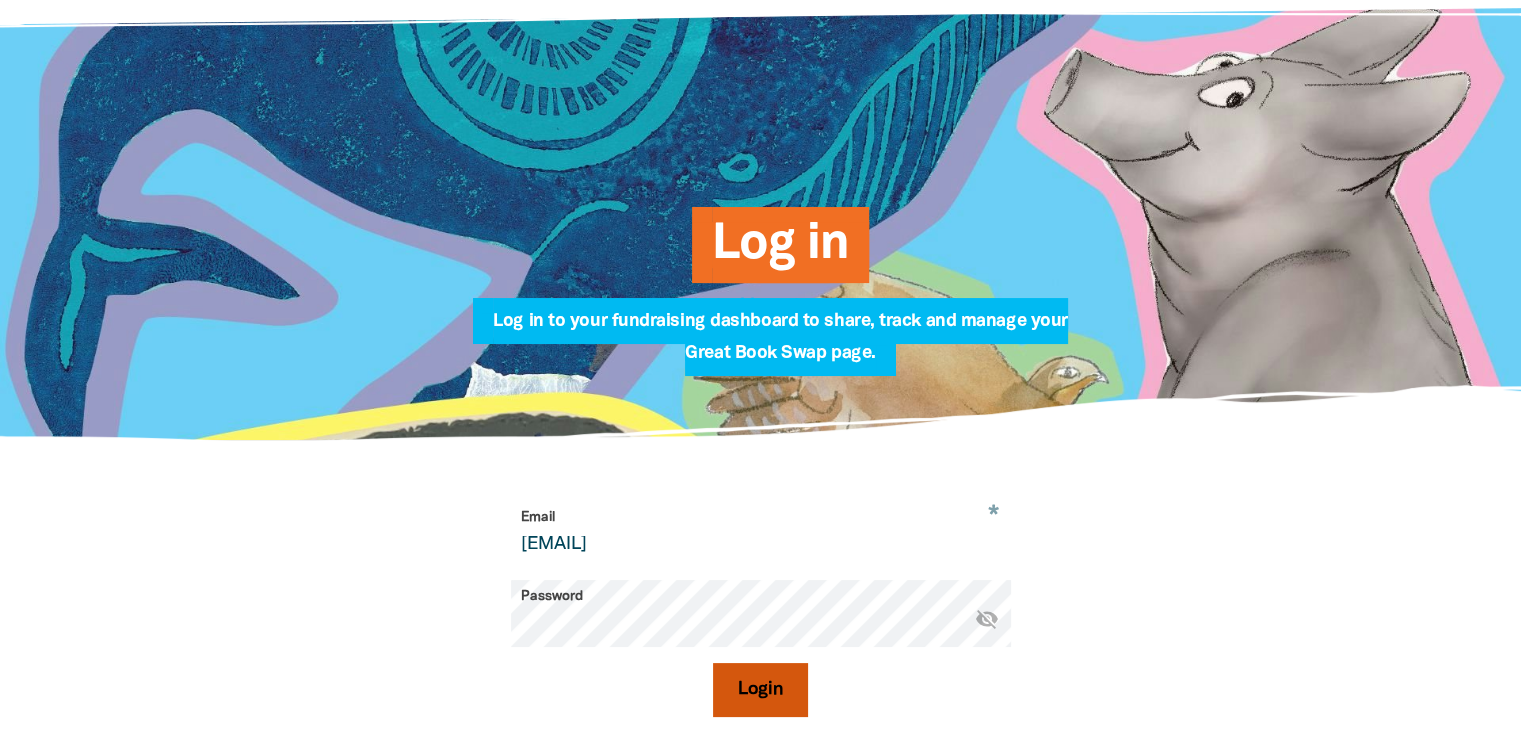 click on "Login" at bounding box center (760, 690) 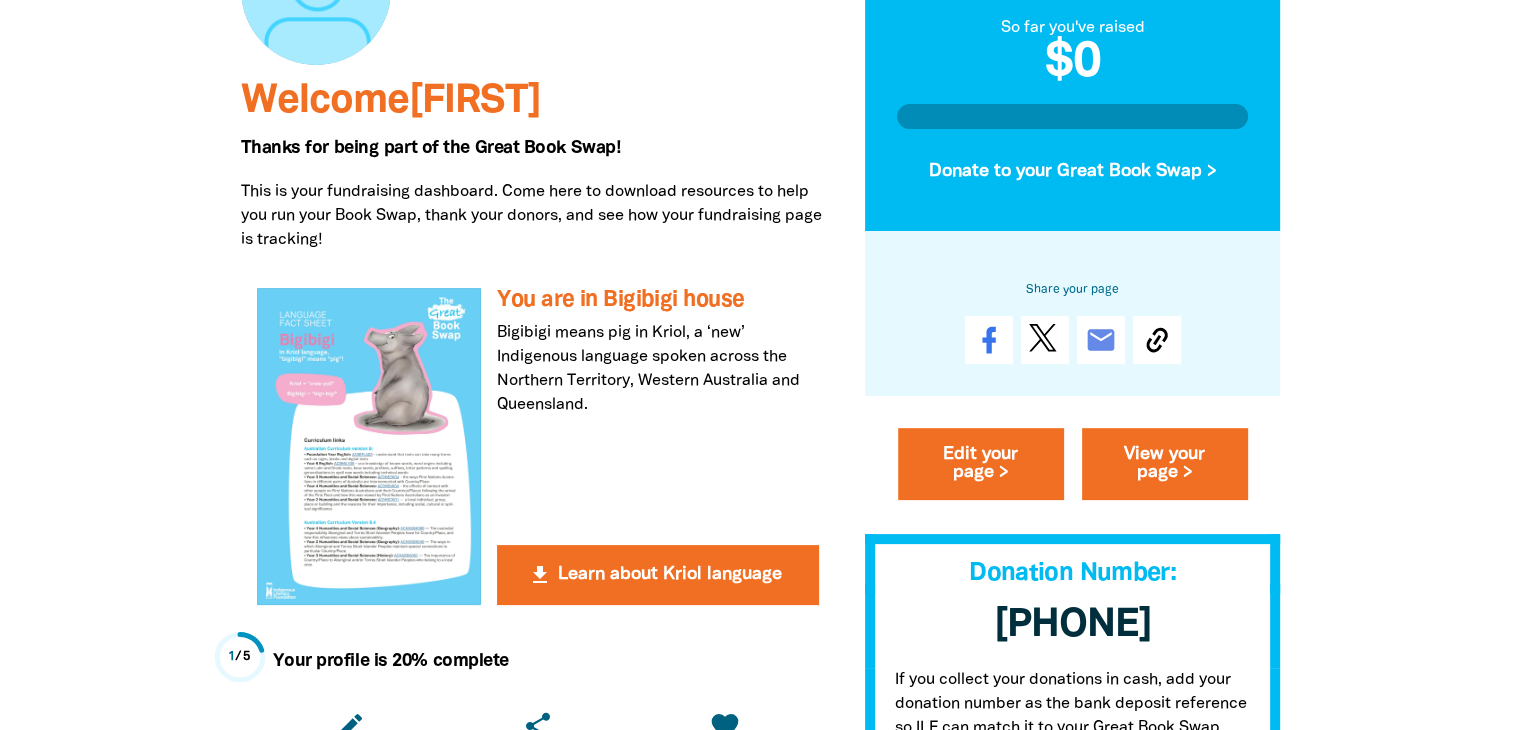 scroll, scrollTop: 294, scrollLeft: 0, axis: vertical 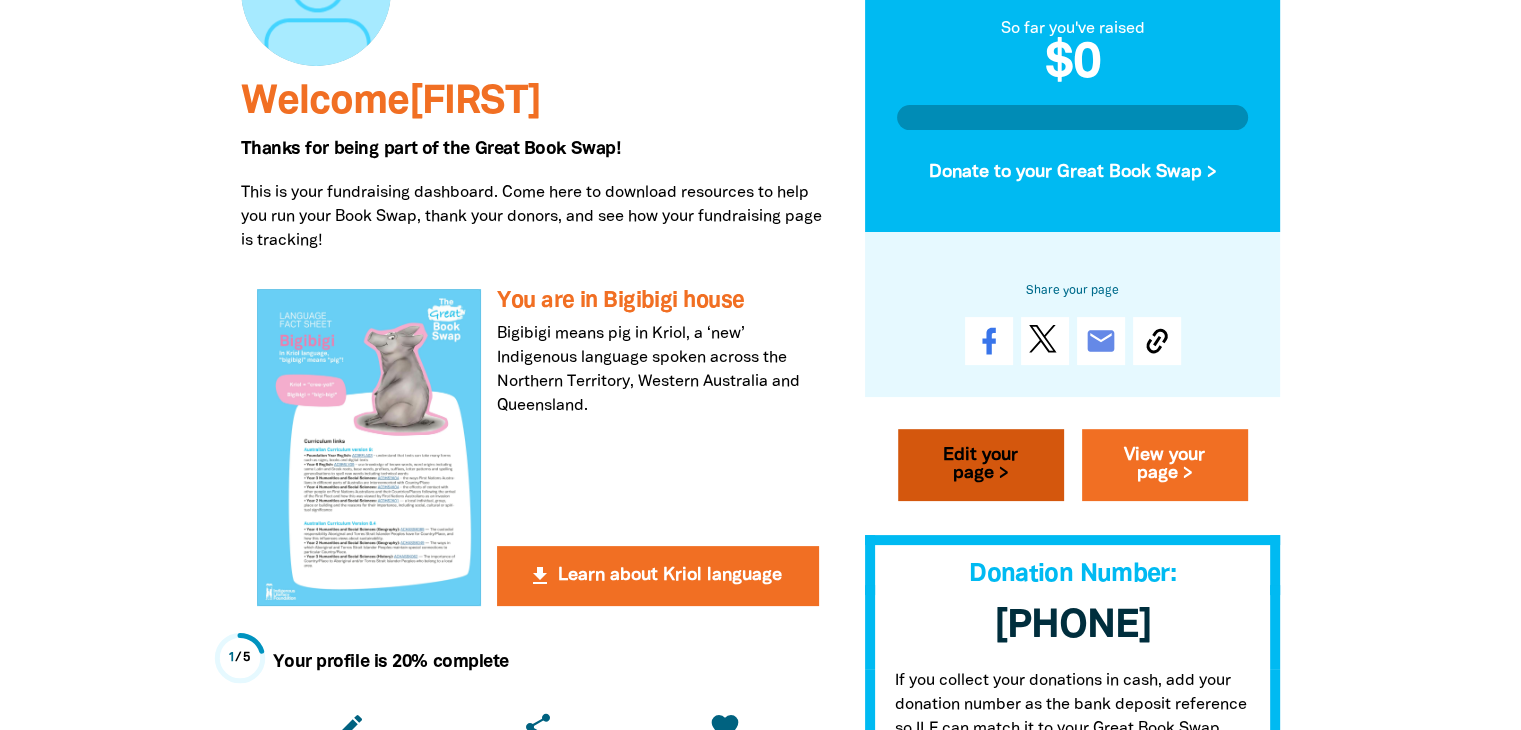 click on "Edit your page >" at bounding box center [981, 466] 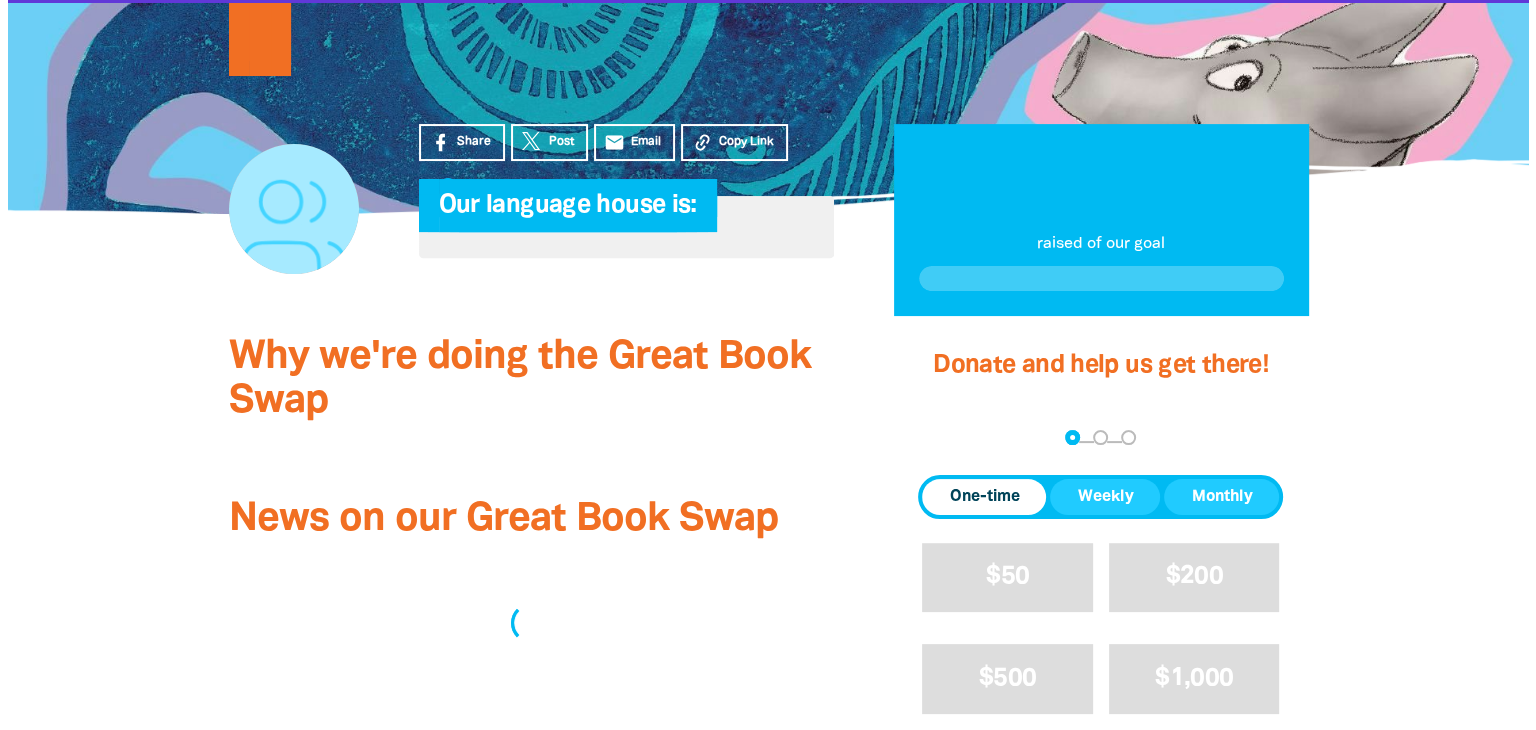 scroll, scrollTop: 0, scrollLeft: 0, axis: both 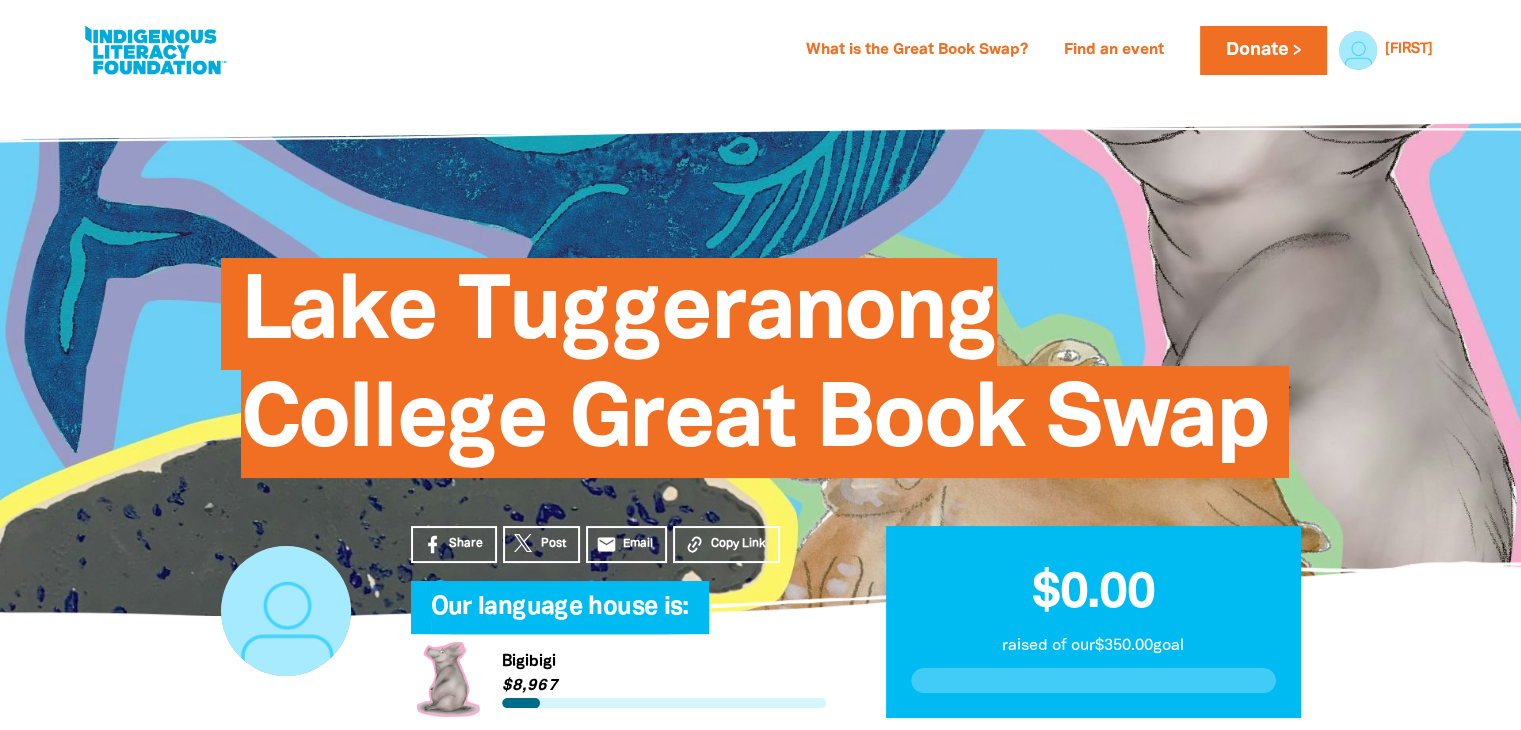 select on "ACT" 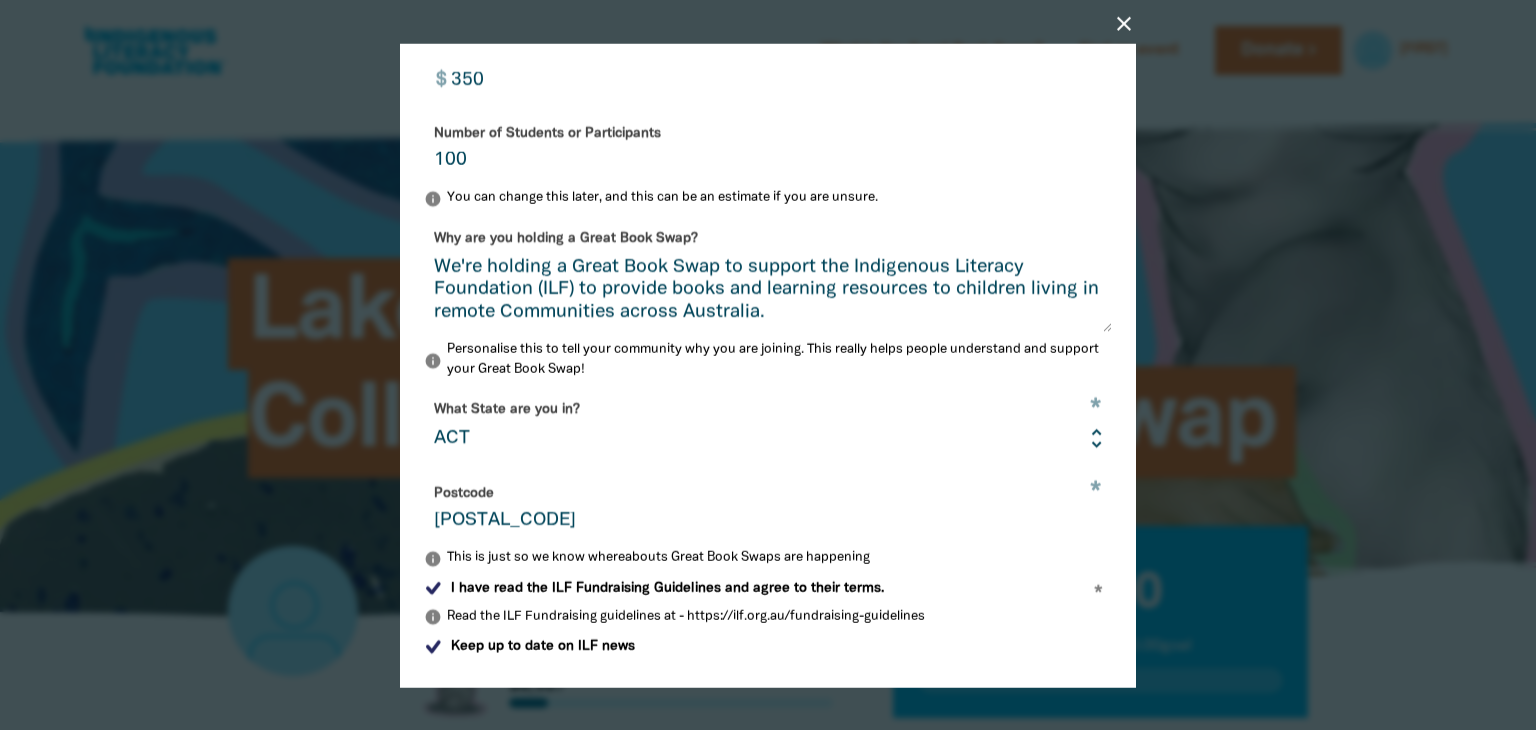 scroll, scrollTop: 468, scrollLeft: 0, axis: vertical 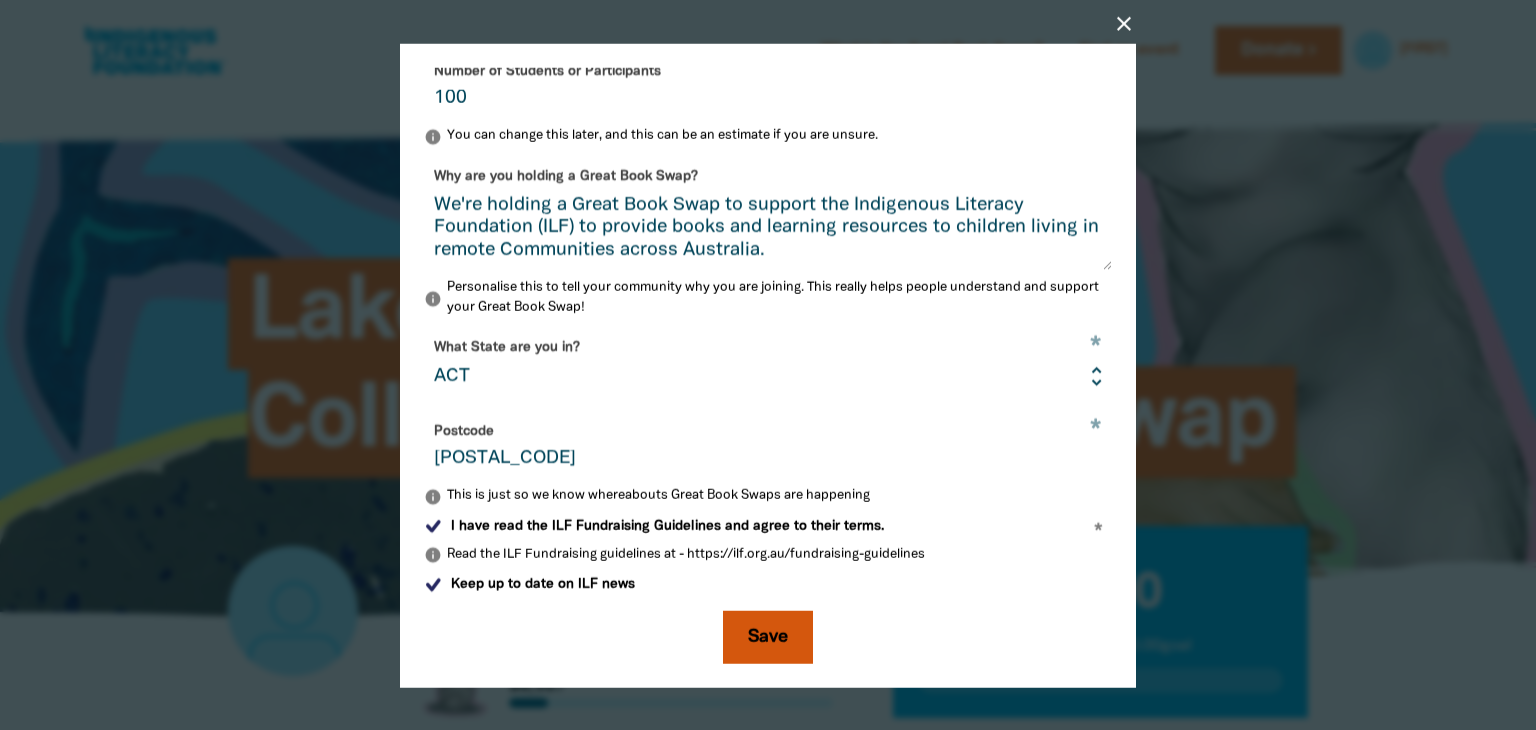 click on "Save" at bounding box center [768, 637] 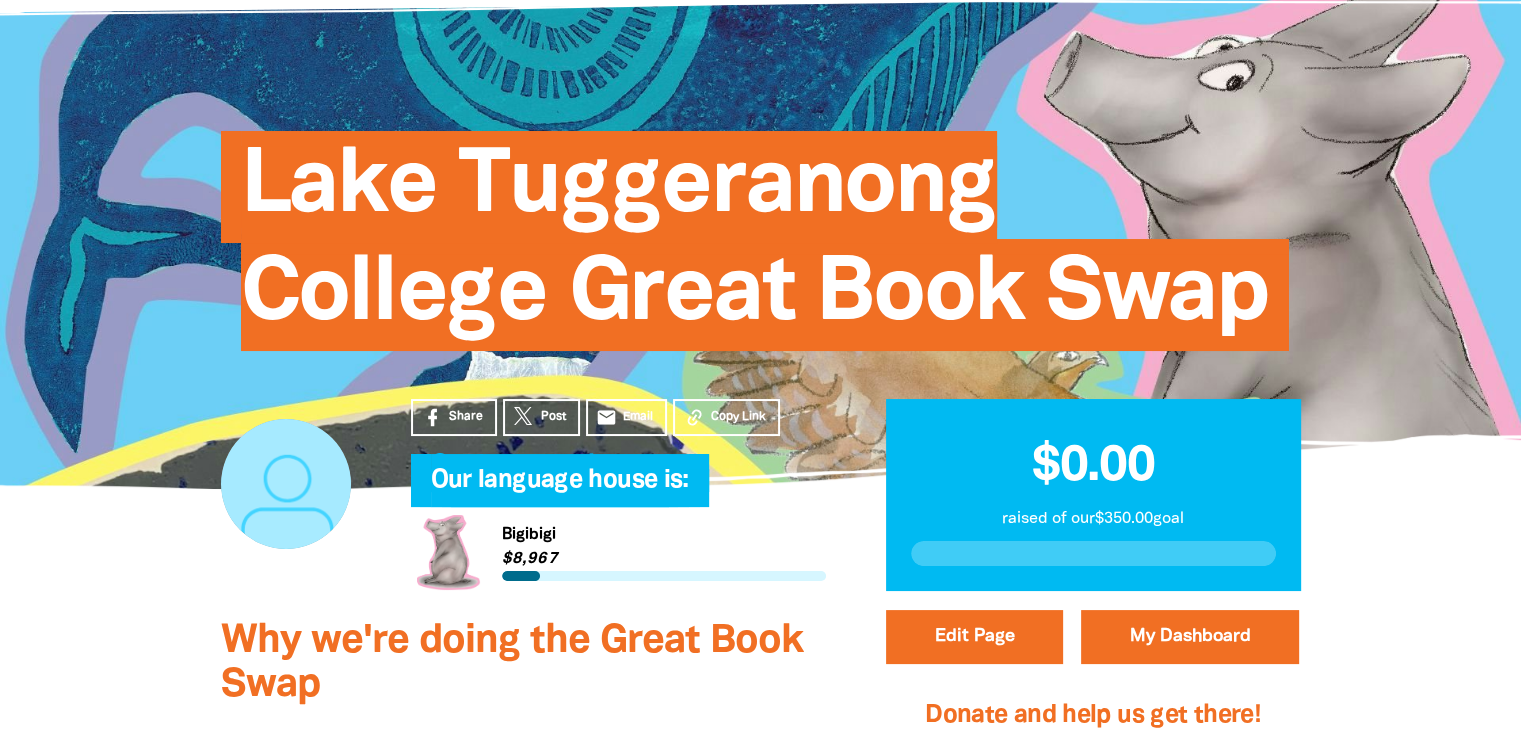 scroll, scrollTop: 124, scrollLeft: 0, axis: vertical 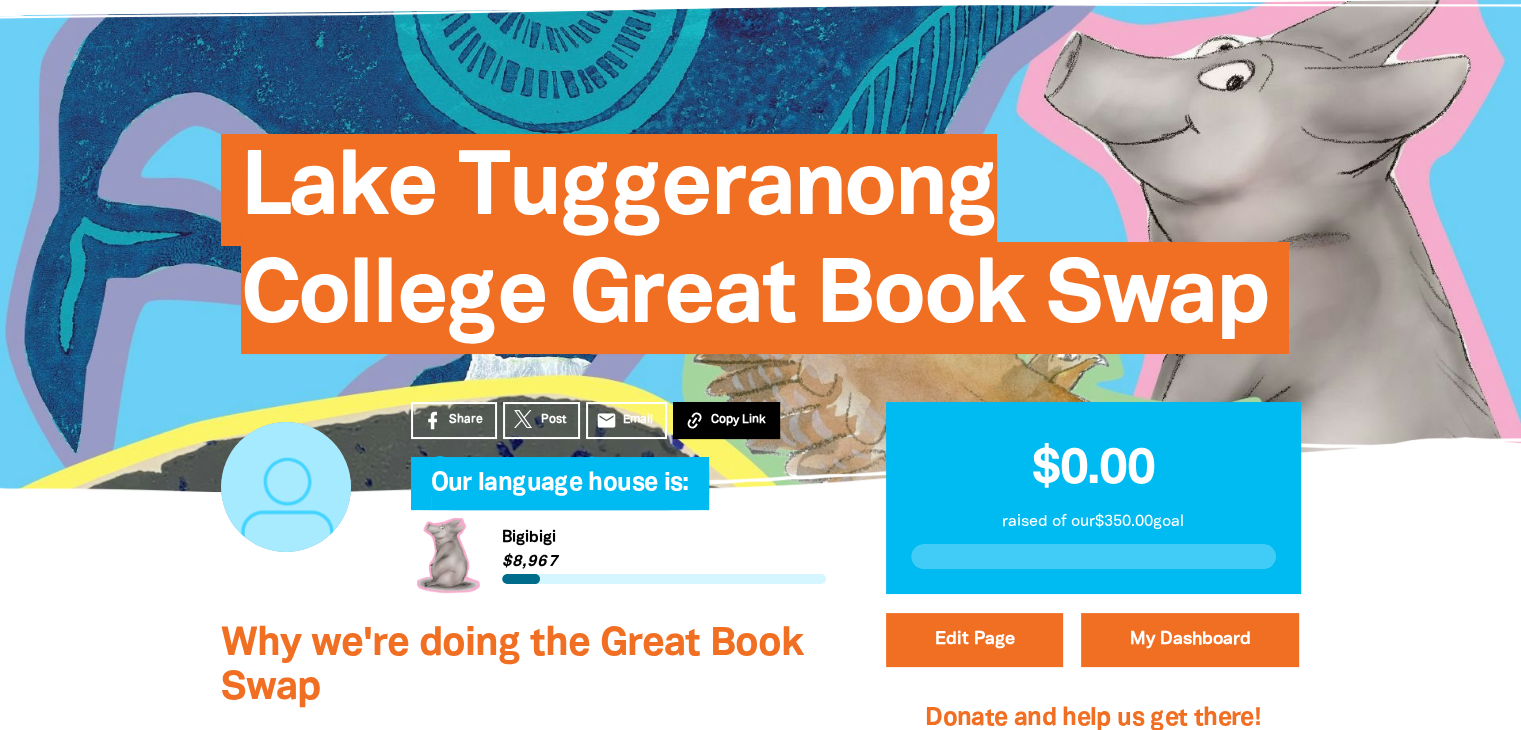 click on "Copy Link" at bounding box center [738, 420] 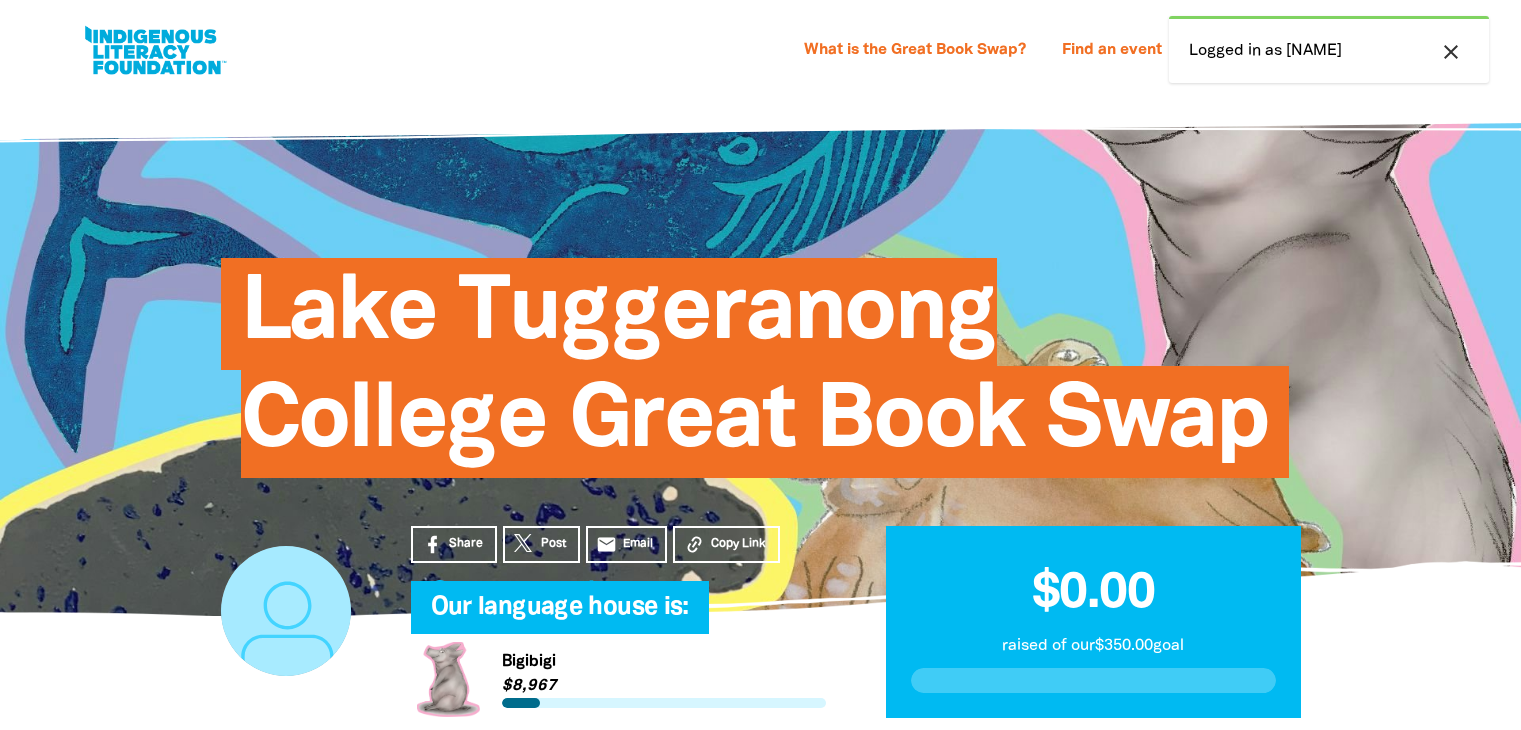 scroll, scrollTop: 0, scrollLeft: 0, axis: both 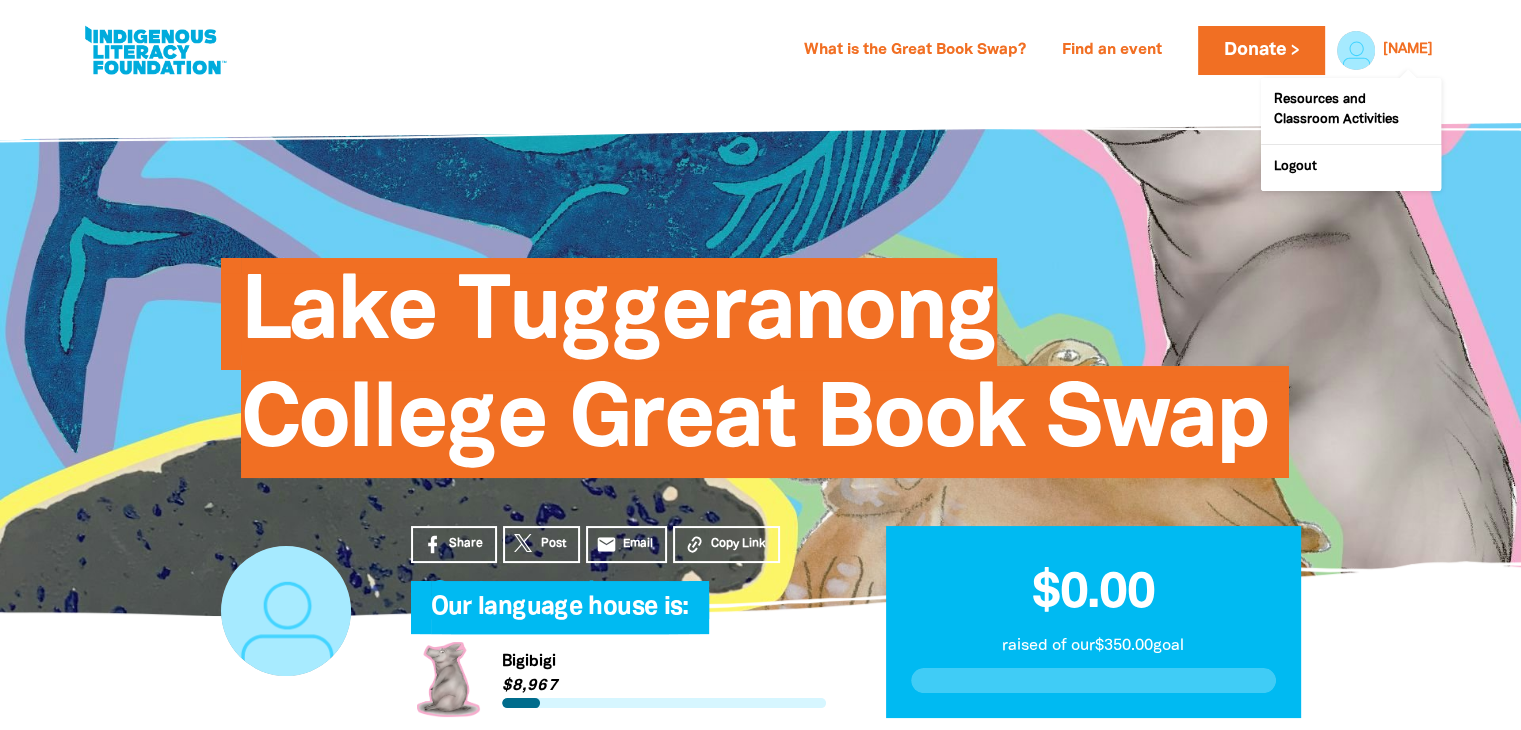 click on "Darlene" at bounding box center (1408, 50) 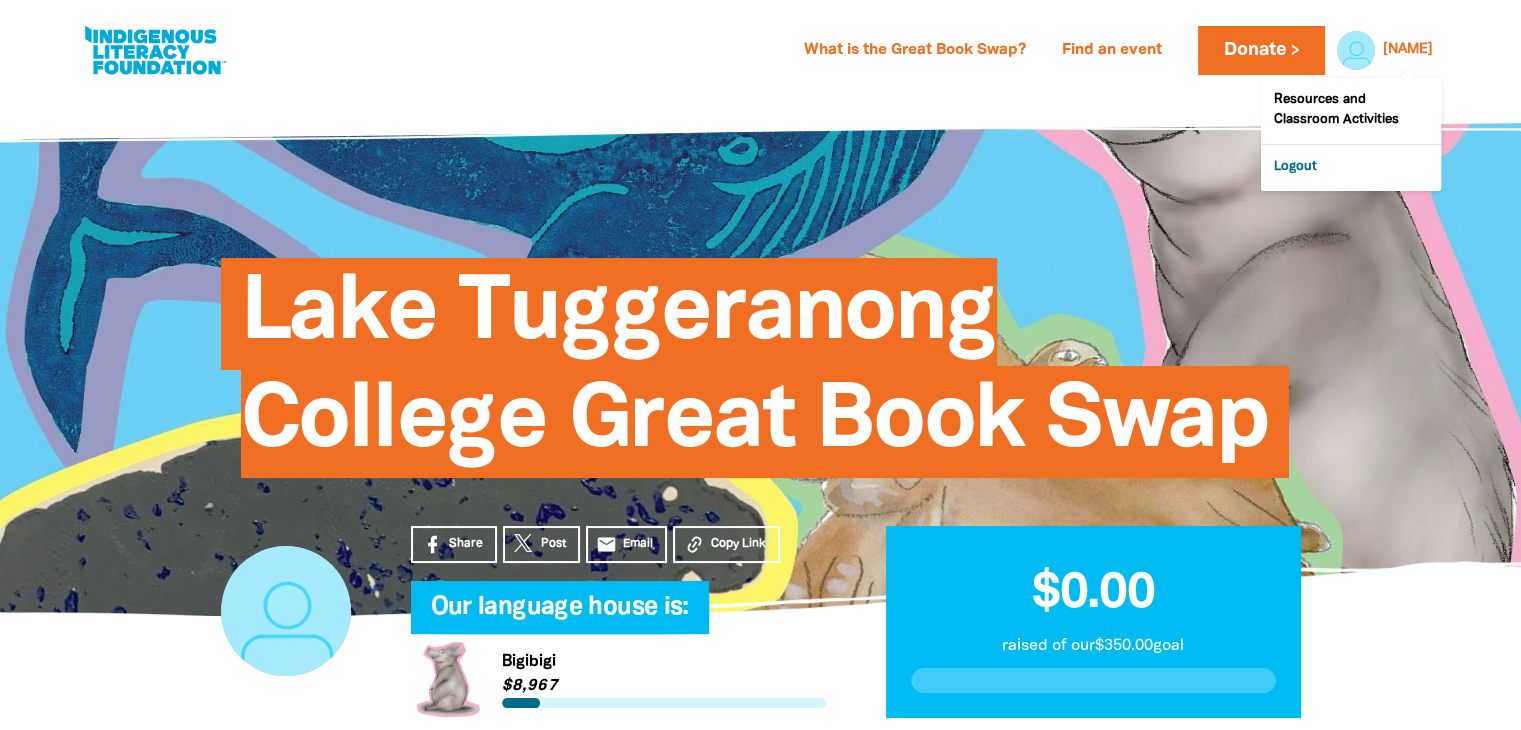 click on "Logout" at bounding box center [1351, 168] 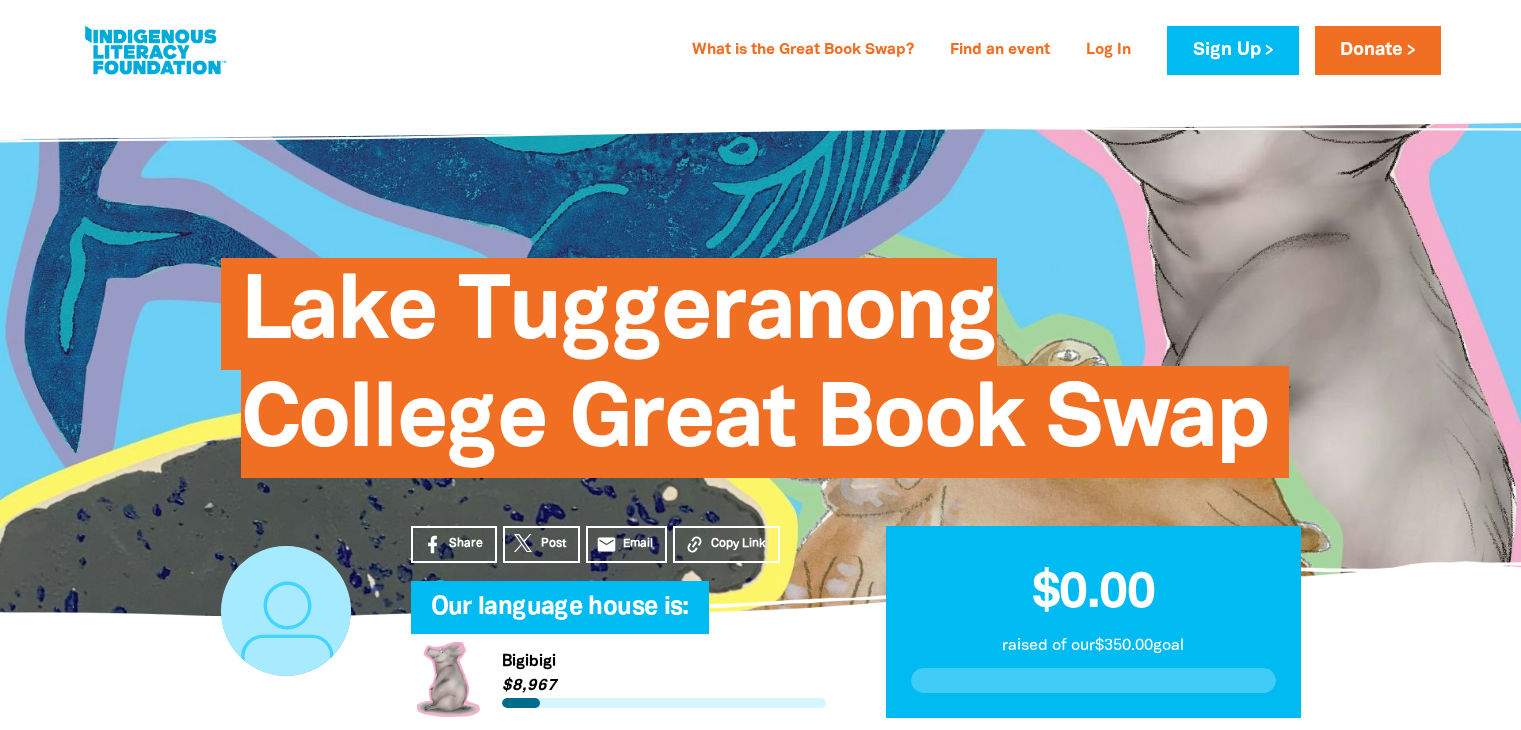 scroll, scrollTop: 50, scrollLeft: 0, axis: vertical 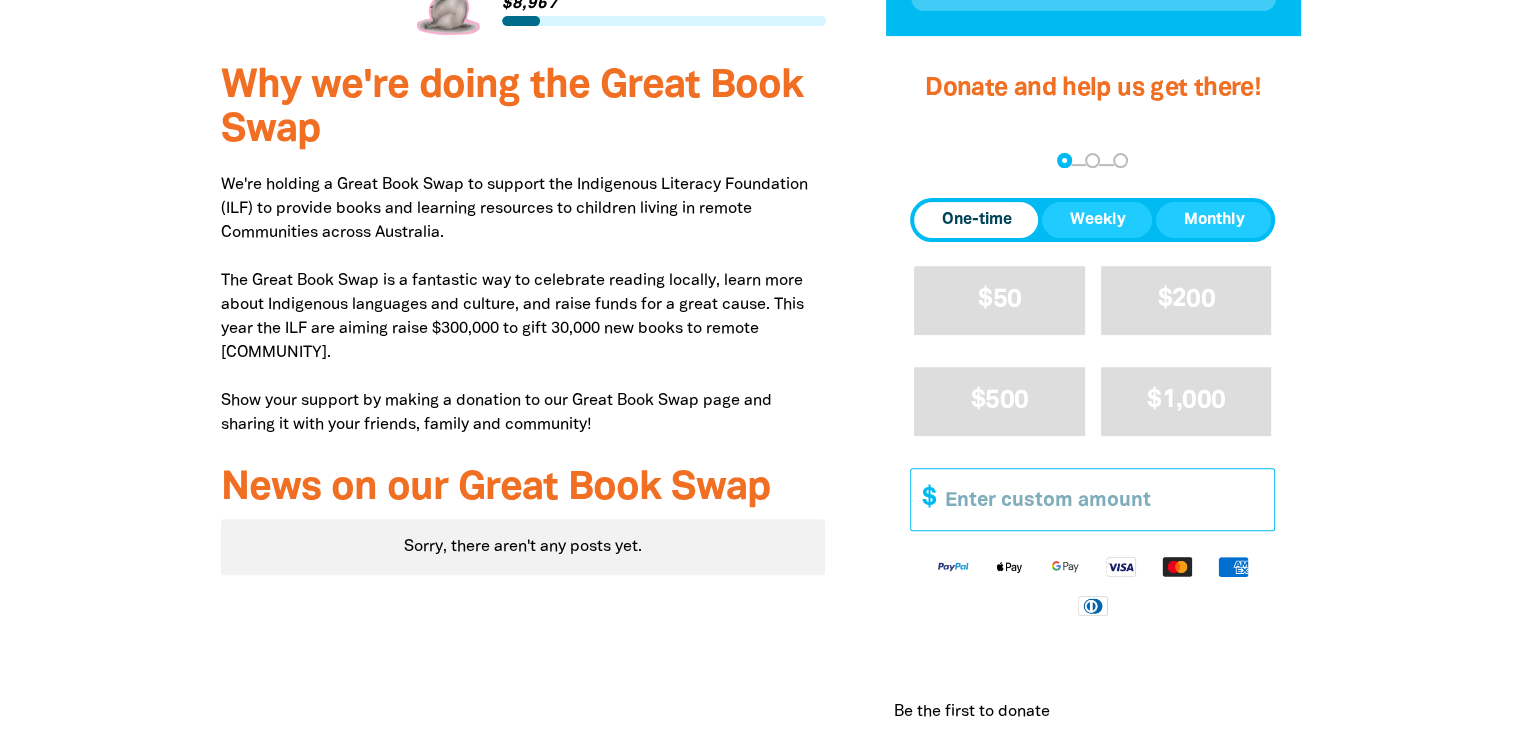 click on "Other Amount" at bounding box center [1102, 499] 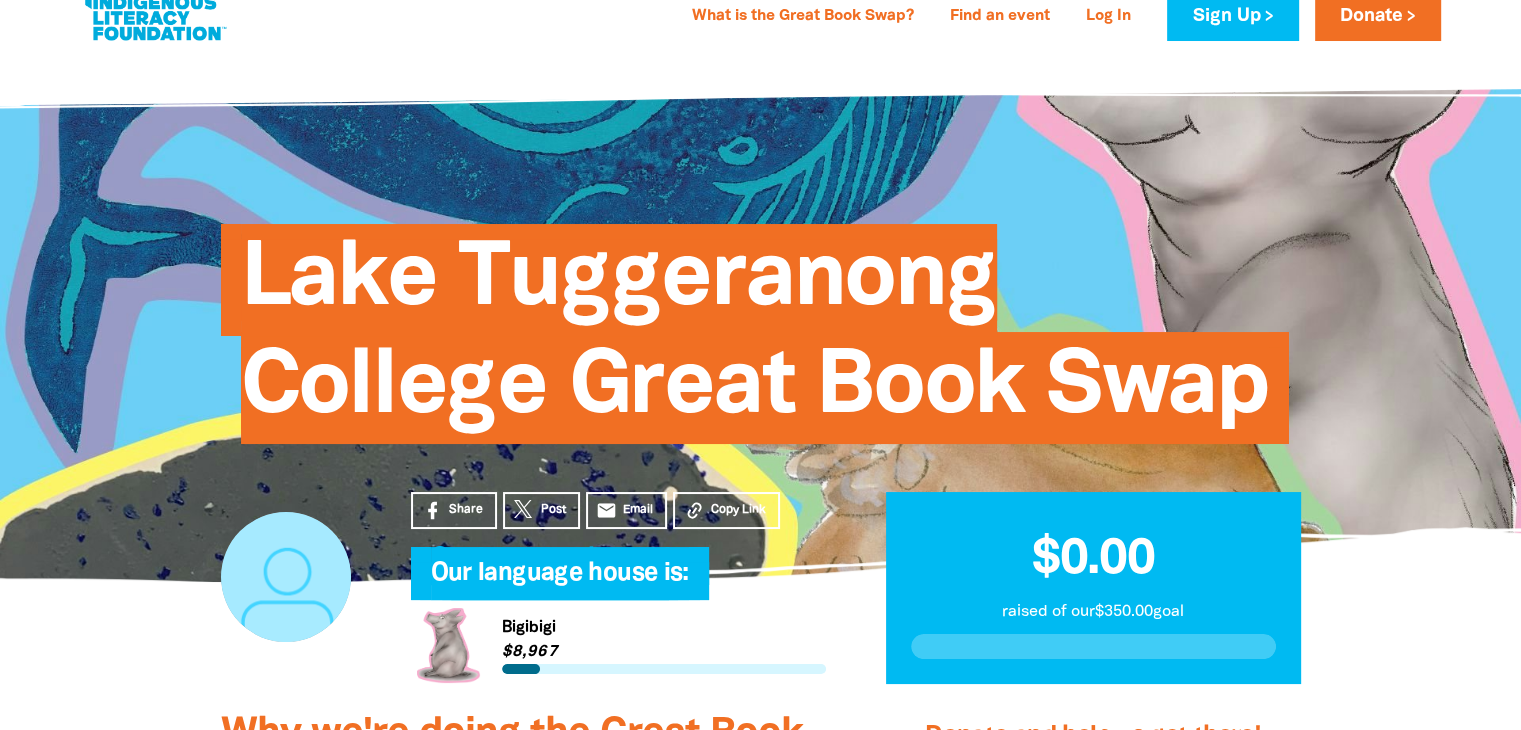 scroll, scrollTop: 0, scrollLeft: 0, axis: both 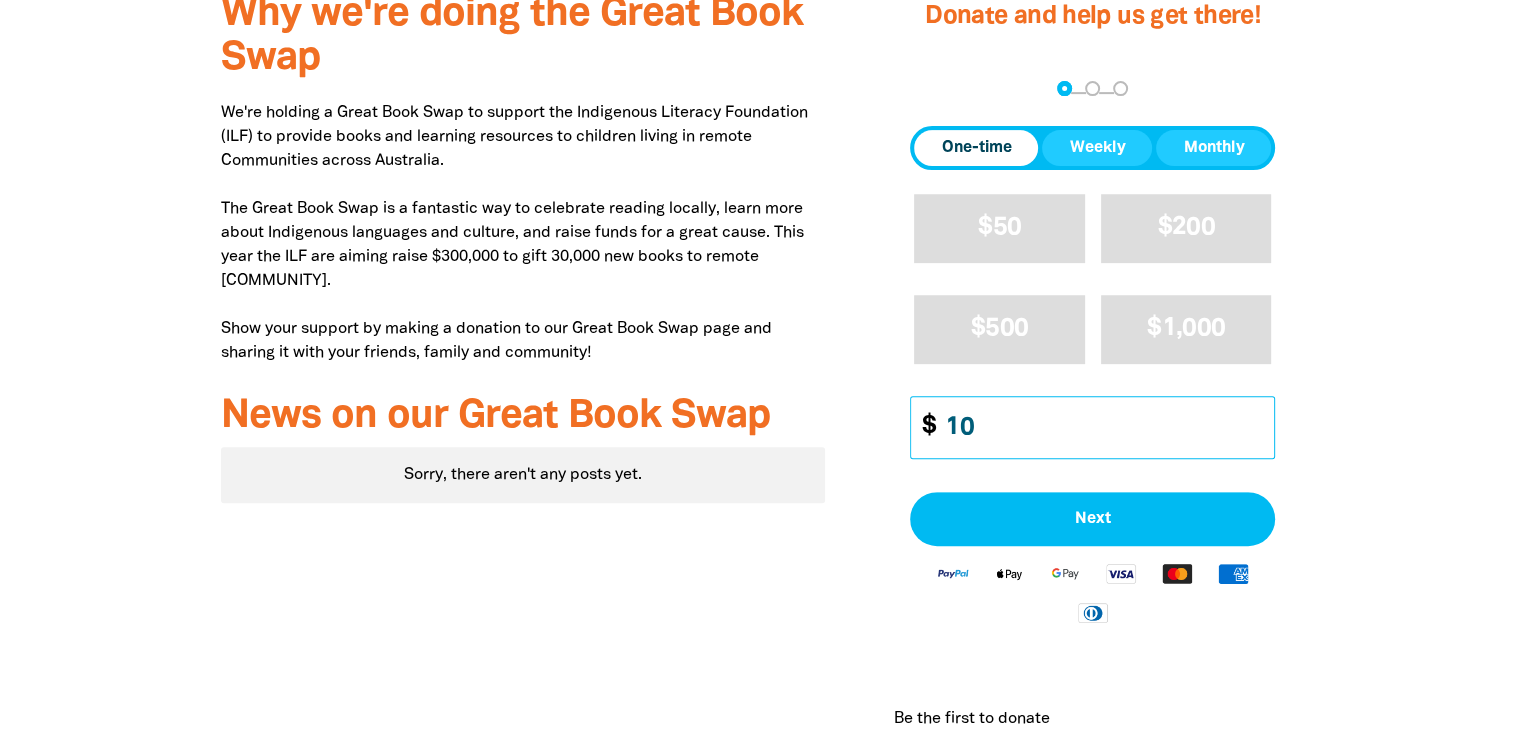 type on "1" 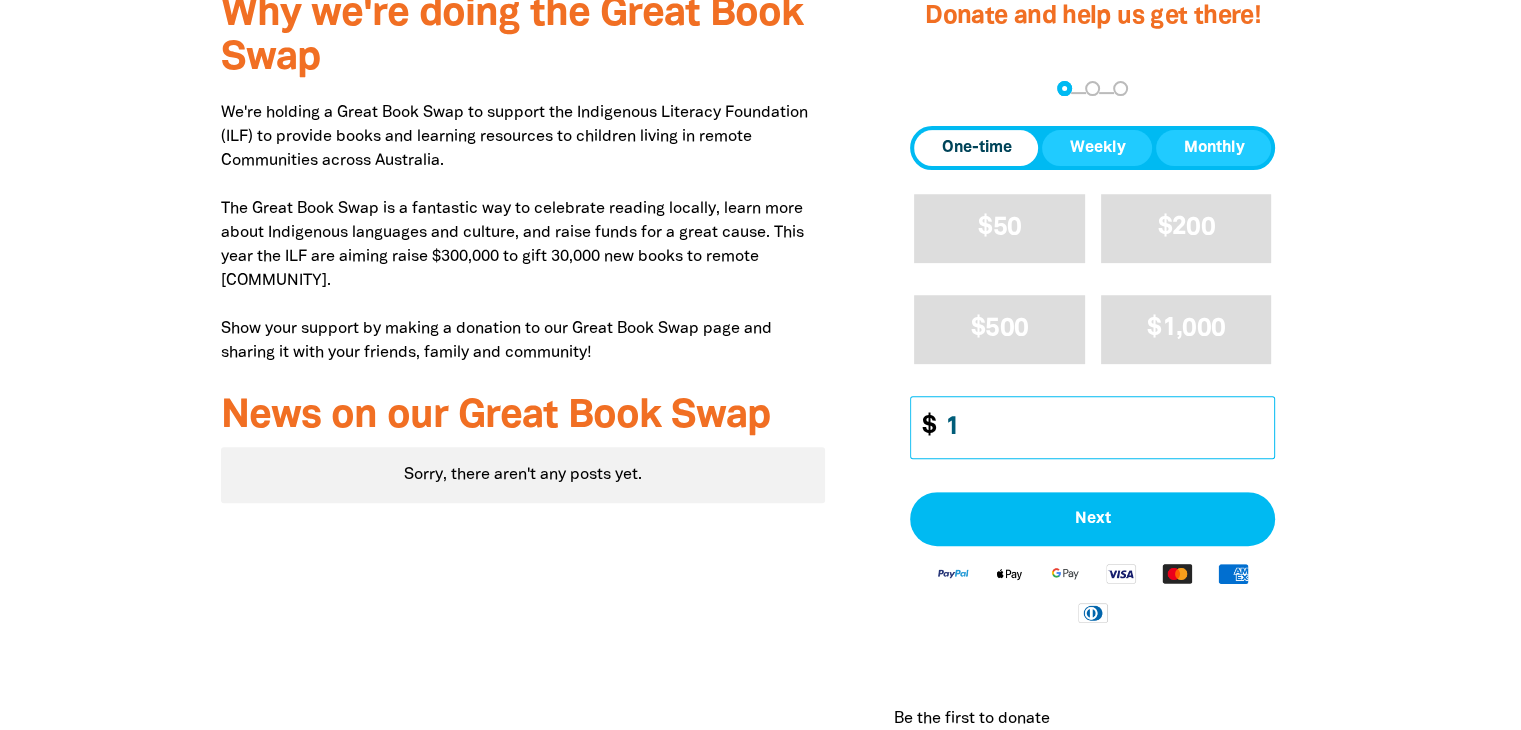 type 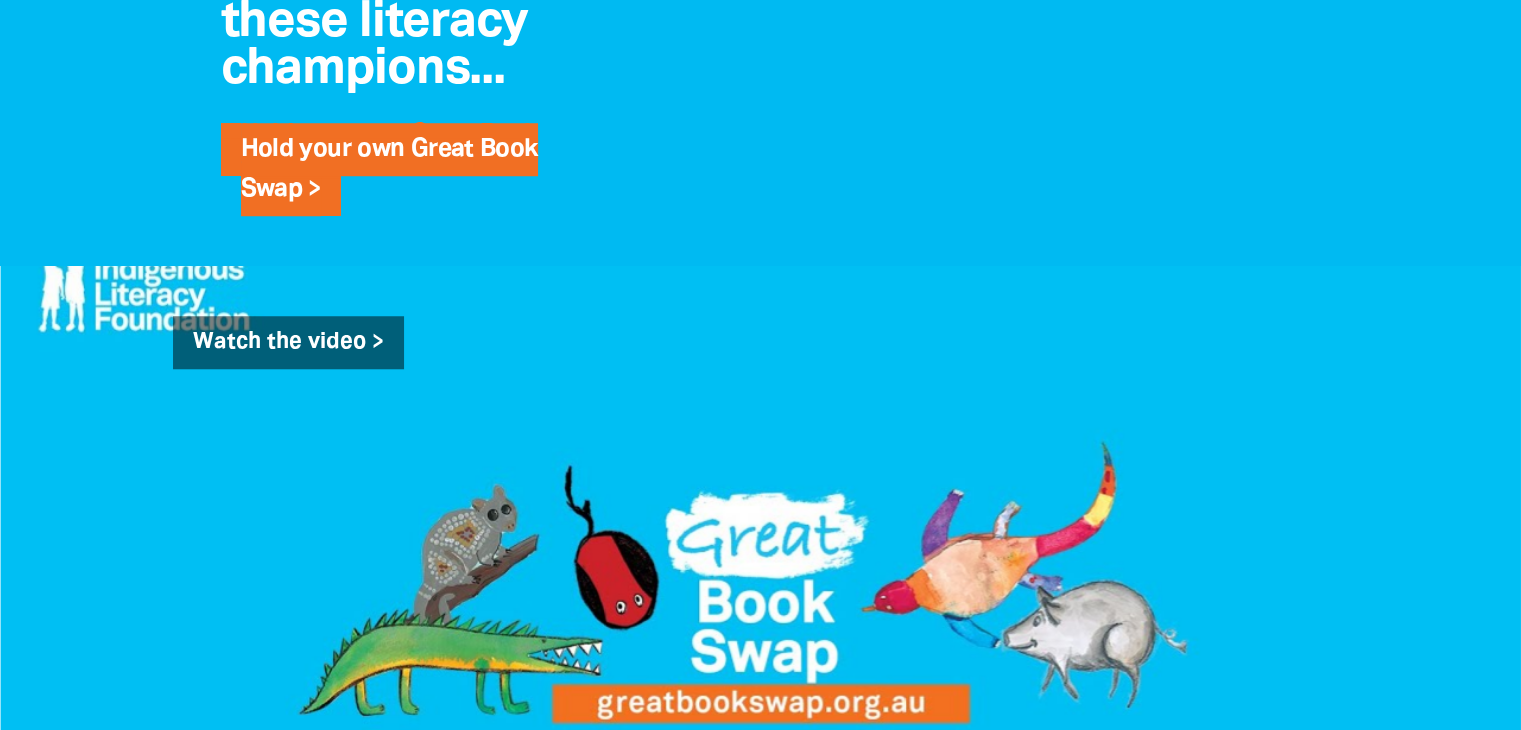 scroll, scrollTop: 1624, scrollLeft: 0, axis: vertical 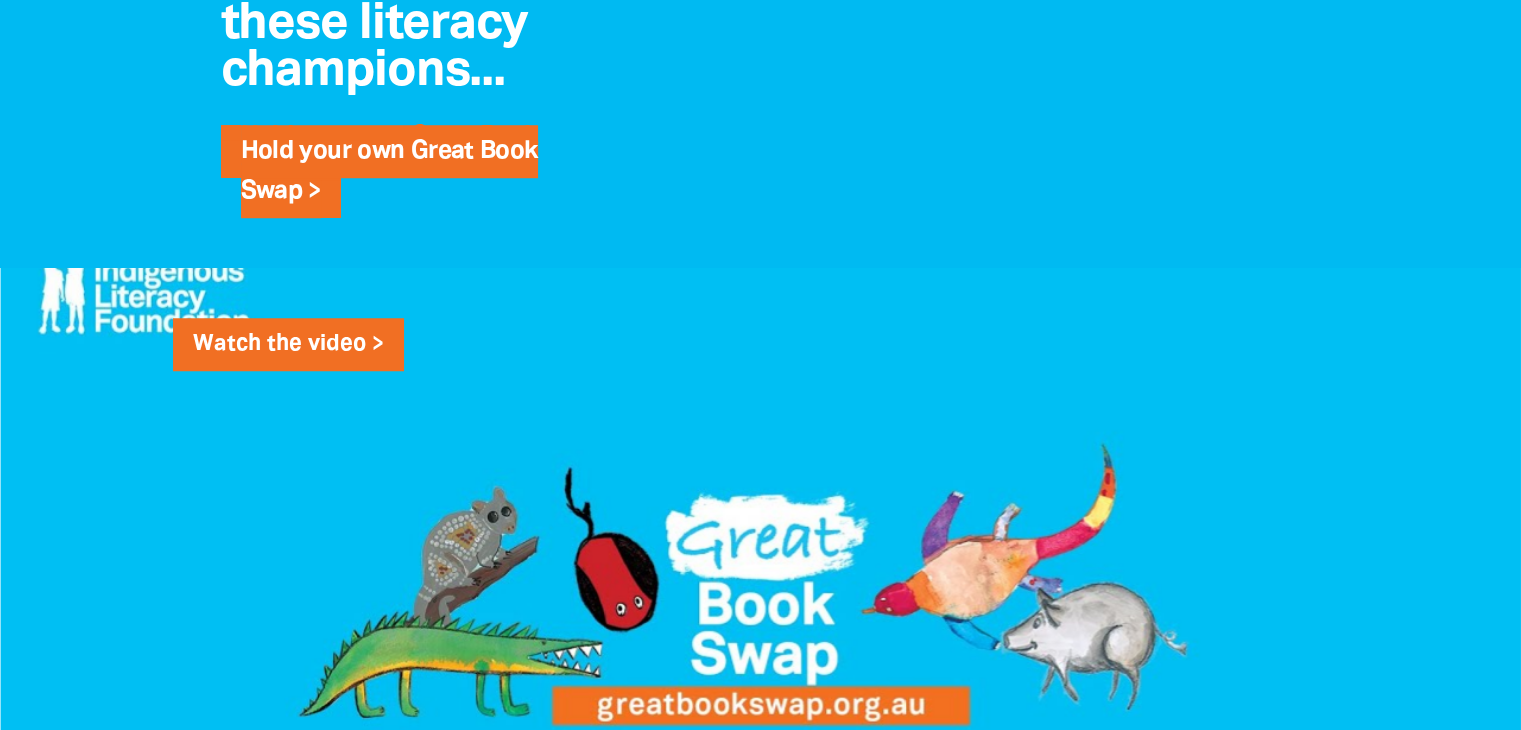 click on "Watch the video >" at bounding box center (288, 345) 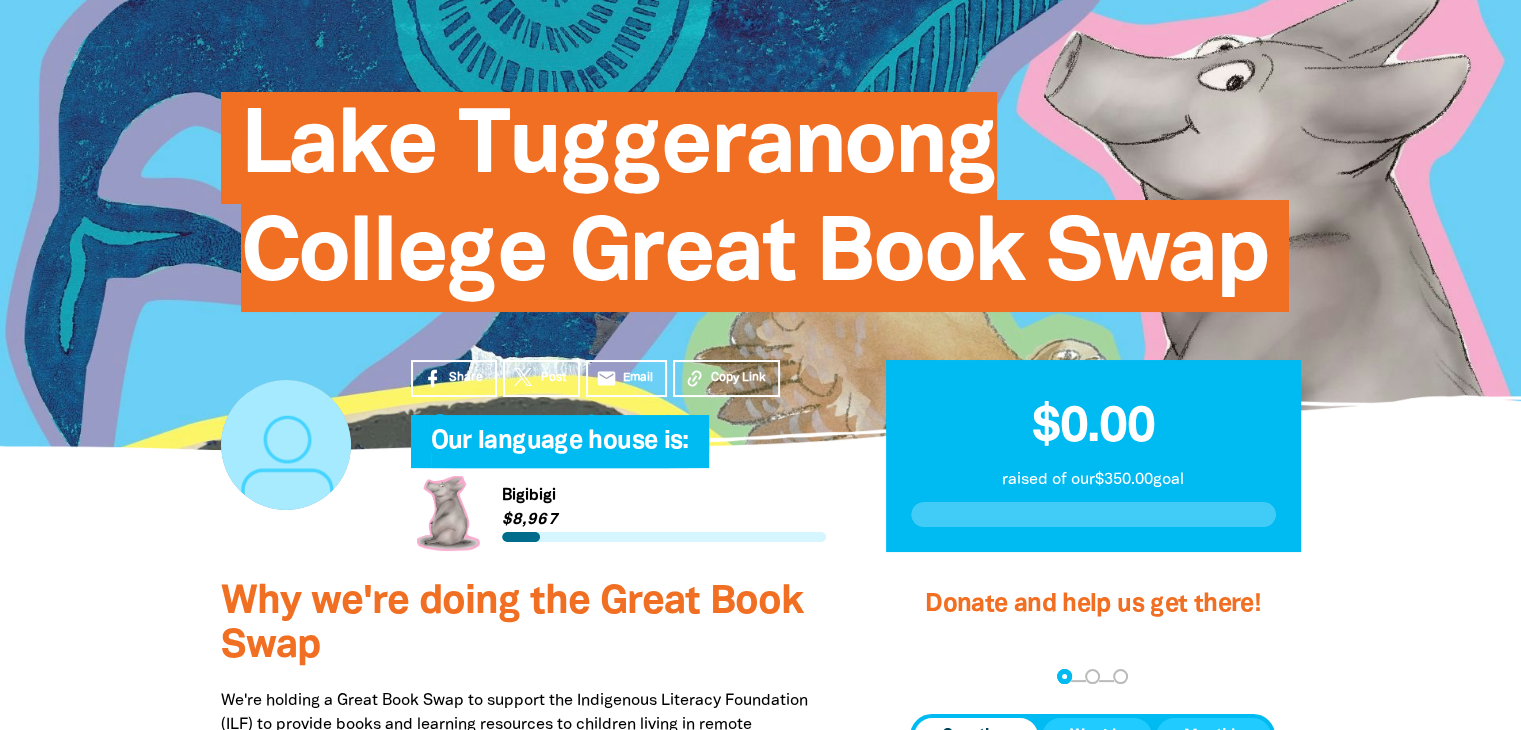 scroll, scrollTop: 0, scrollLeft: 0, axis: both 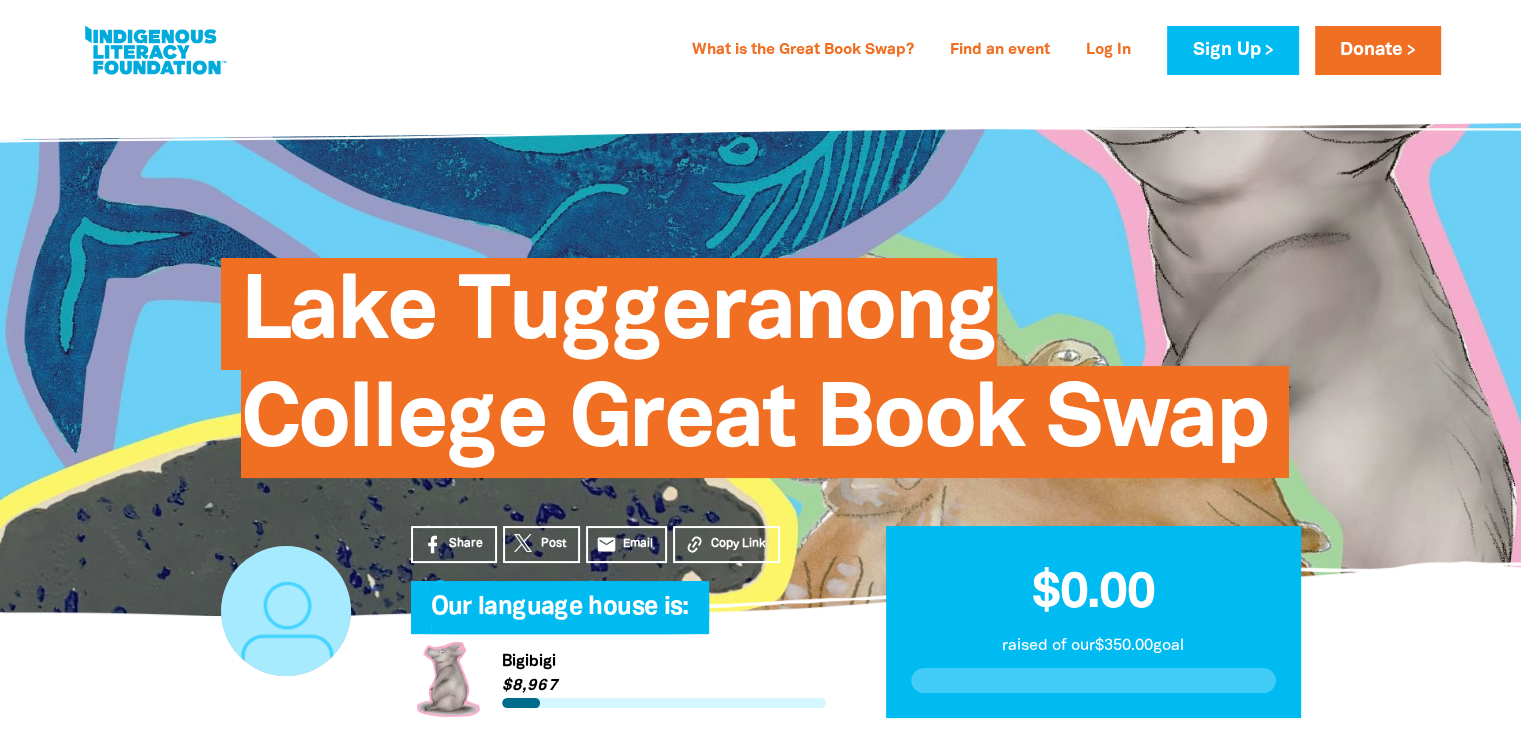 click at bounding box center (155, 50) 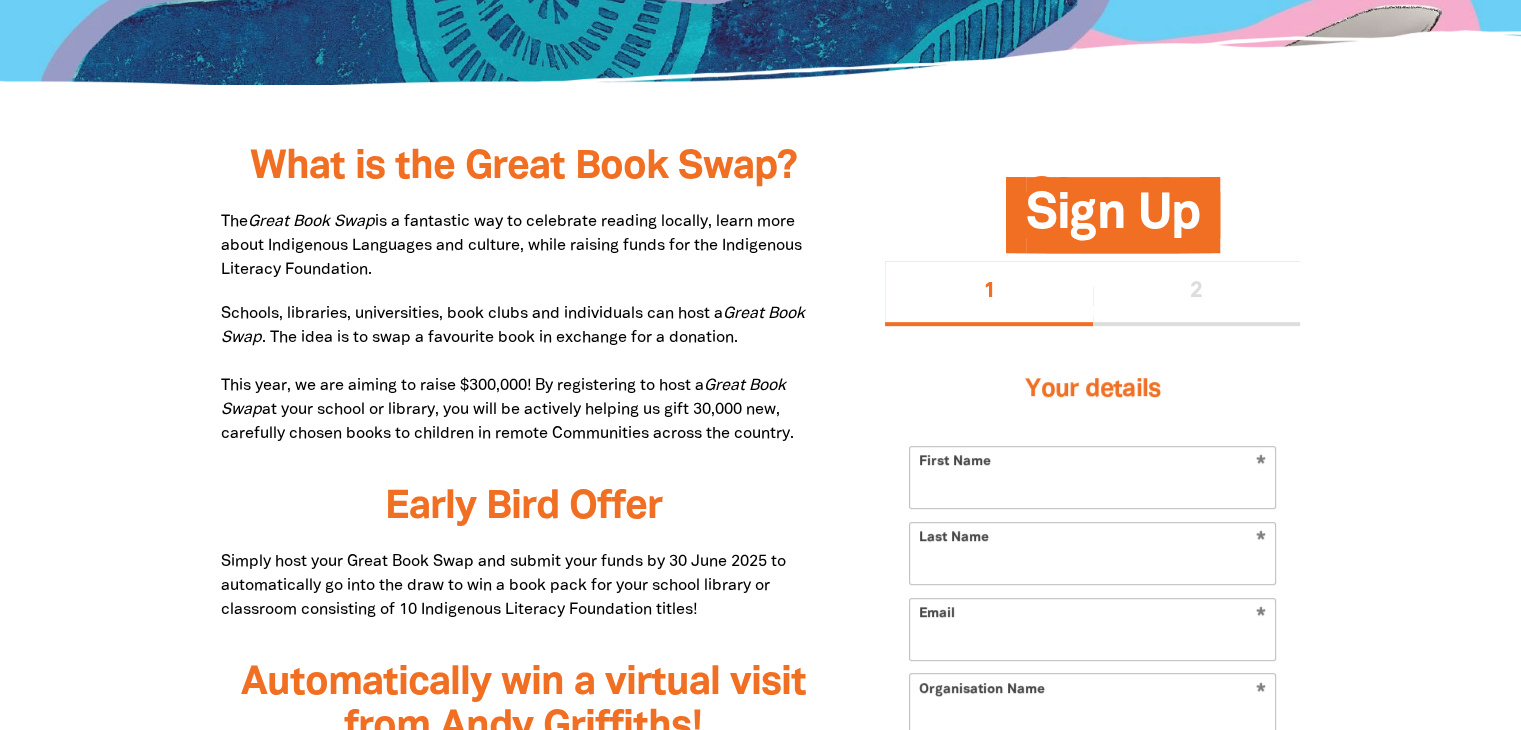scroll, scrollTop: 919, scrollLeft: 0, axis: vertical 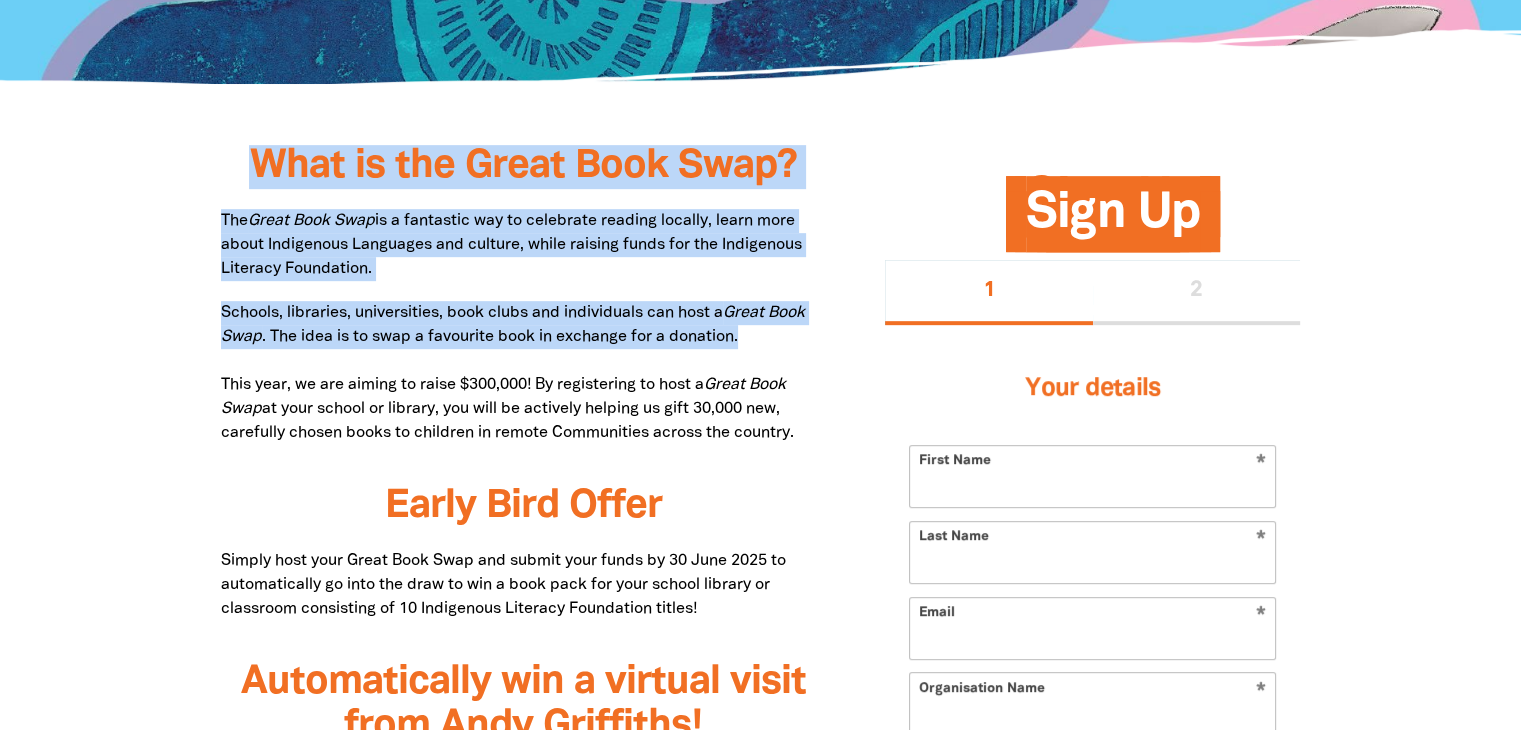 drag, startPoint x: 757, startPoint y: 342, endPoint x: 229, endPoint y: 172, distance: 554.6927 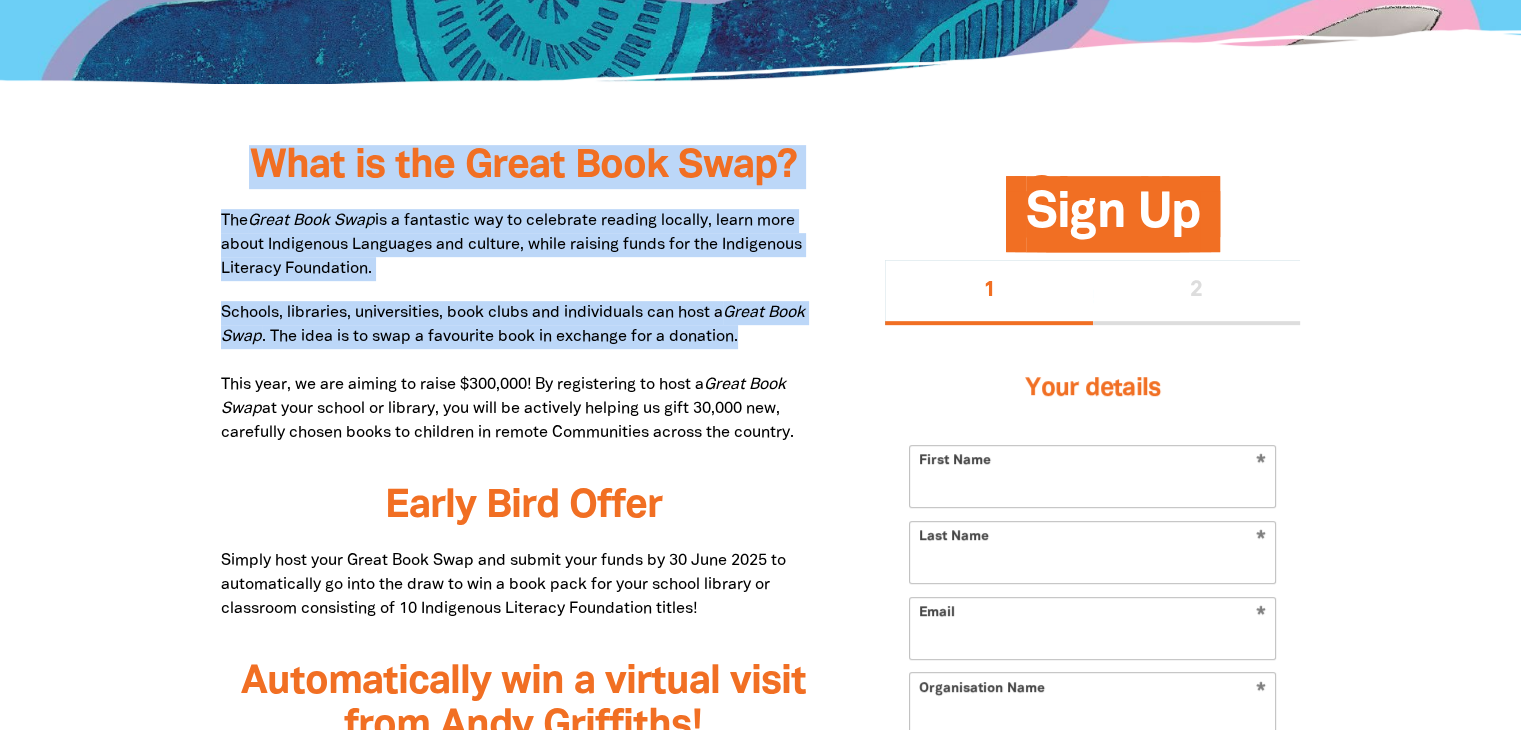 copy on "What is the Great Book Swap? The  Great Book Swap  is a fantastic way to celebrate reading locally, learn more about Indigenous Languages and culture, while raising funds for the Indigenous Literacy Foundation.  Schools, libraries, universities, book clubs and individuals can host a  Great Book Swap . The idea is to swap a favourite book in exchange for a donation." 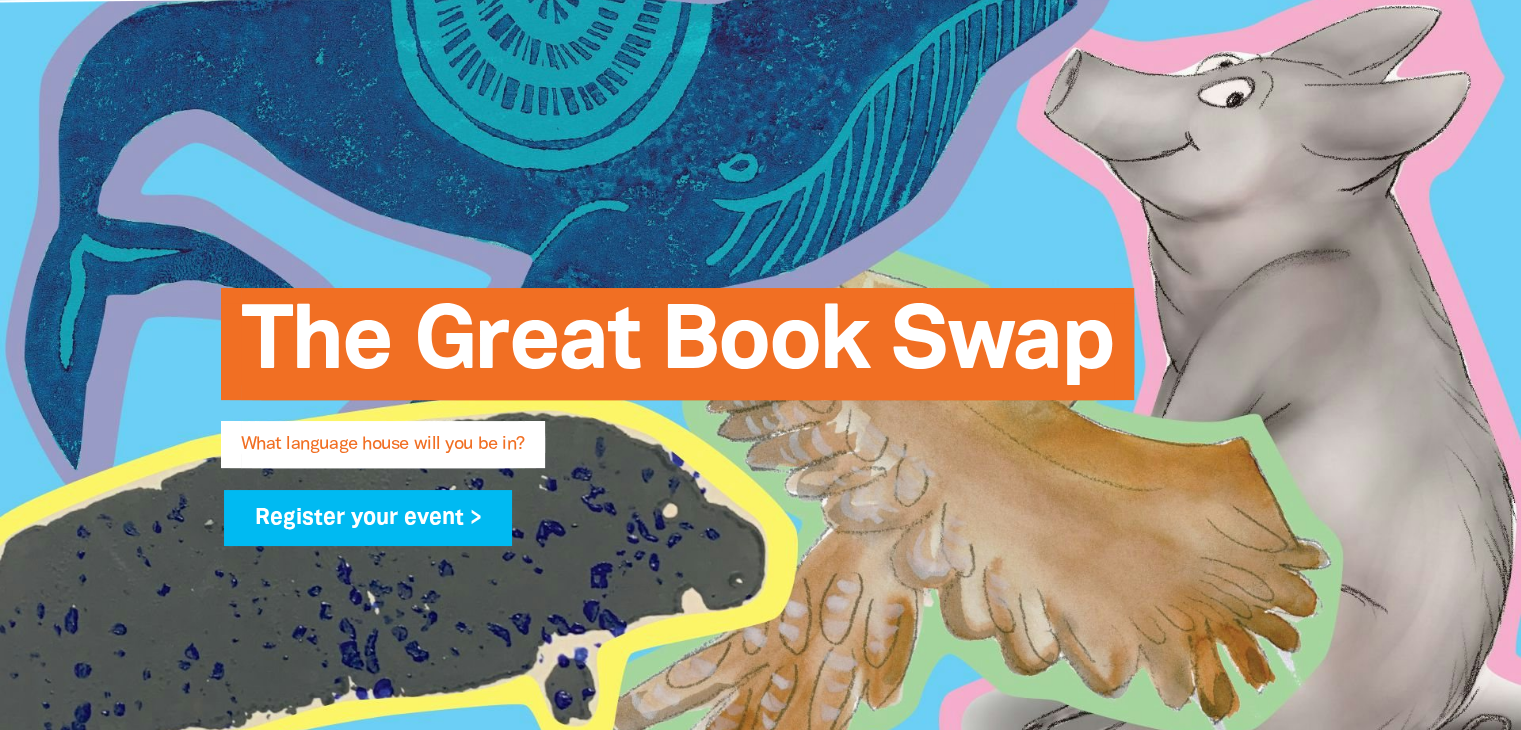 scroll, scrollTop: 134, scrollLeft: 0, axis: vertical 